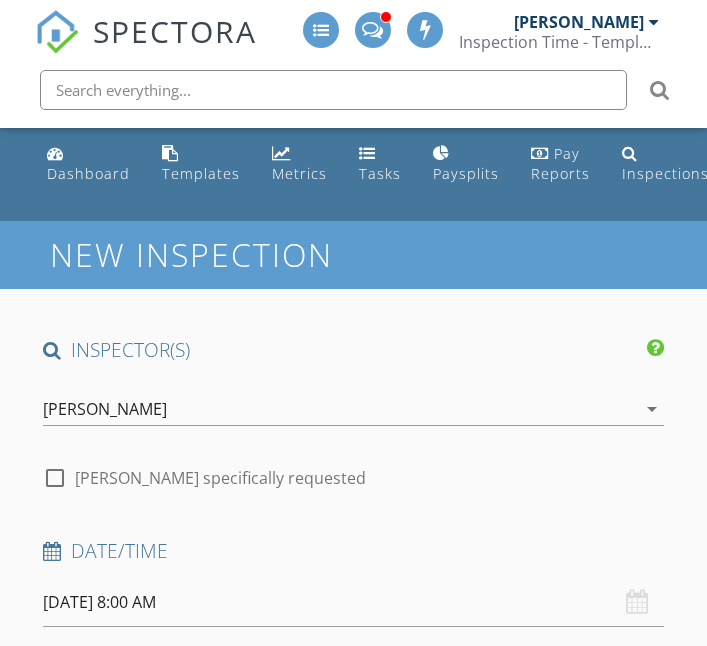 scroll, scrollTop: 414, scrollLeft: 0, axis: vertical 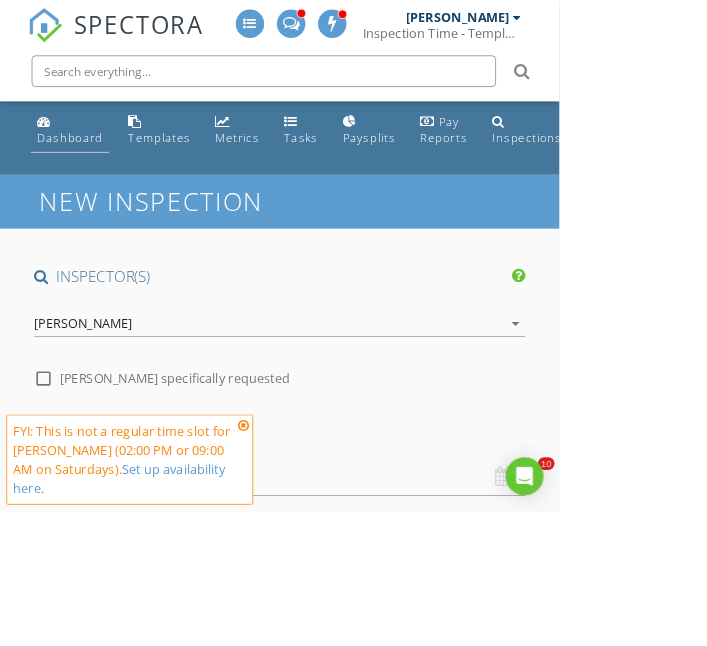 click on "Dashboard" at bounding box center [88, 173] 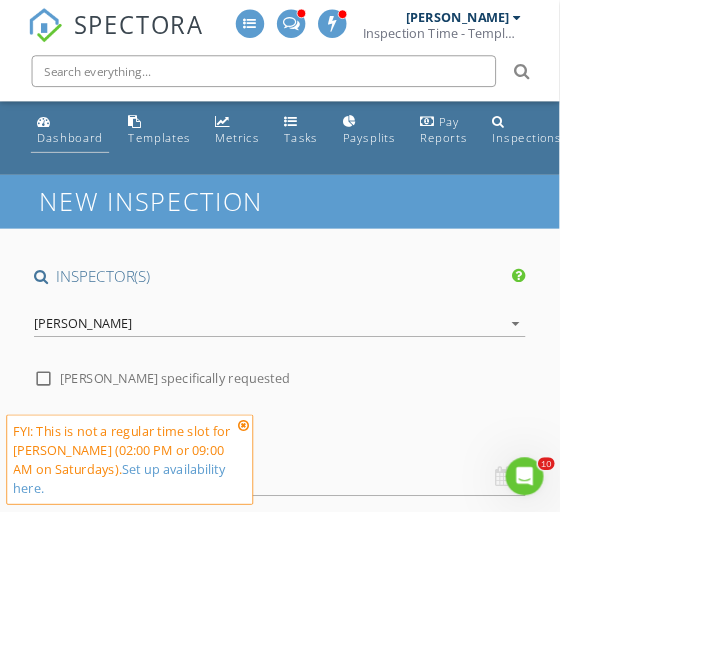 scroll, scrollTop: 0, scrollLeft: 0, axis: both 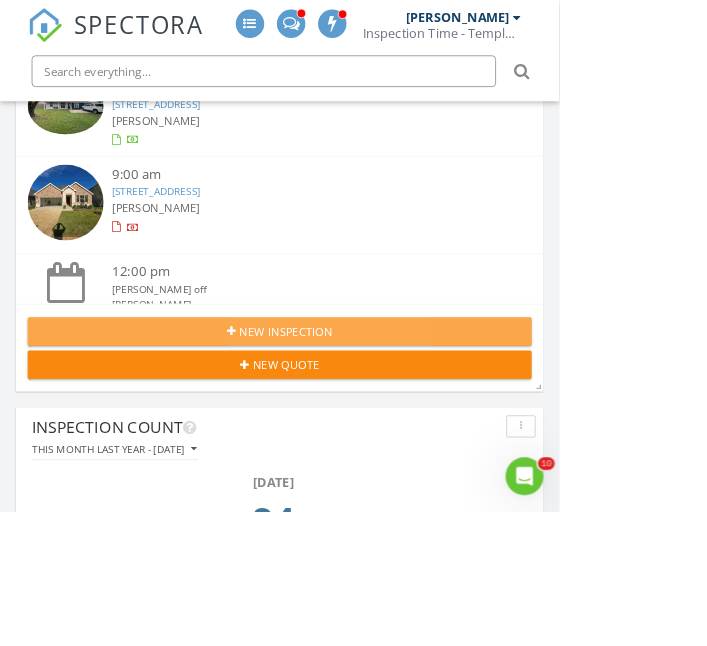 click at bounding box center (292, 419) 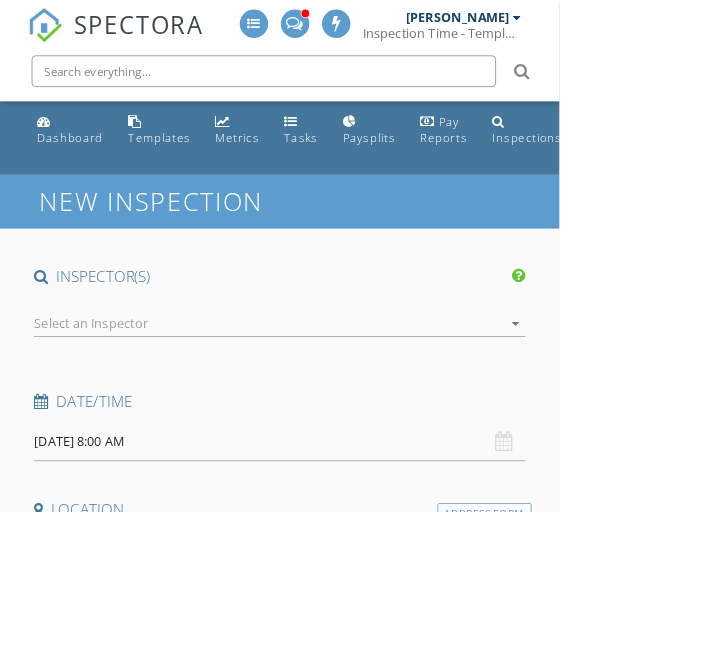 scroll, scrollTop: 0, scrollLeft: 0, axis: both 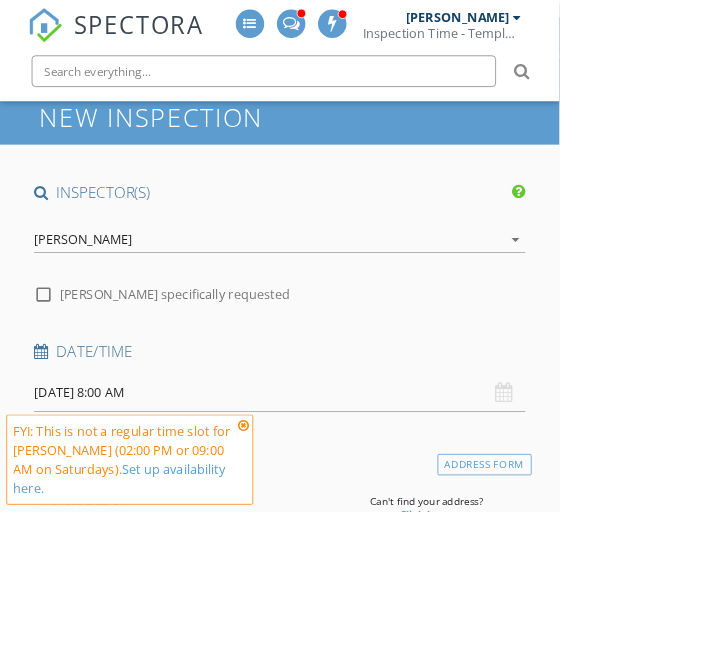 click on "[PERSON_NAME]" at bounding box center (105, 303) 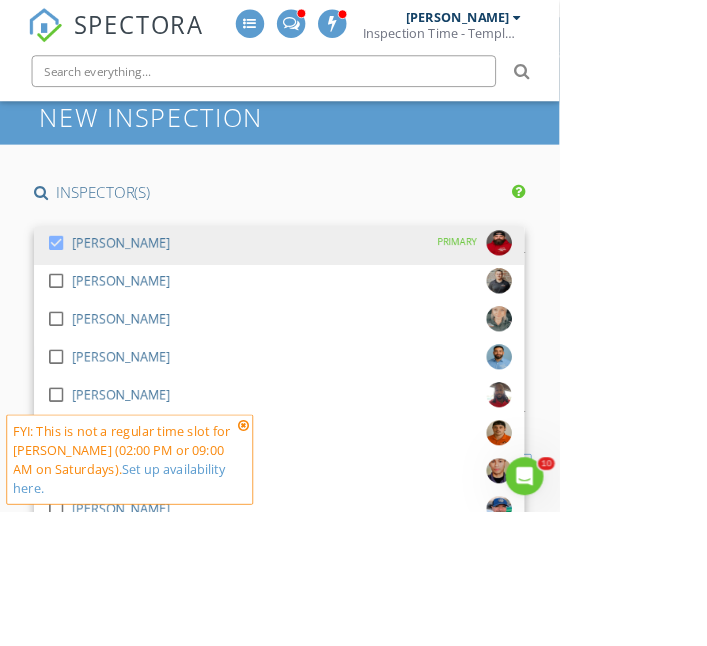 scroll, scrollTop: 0, scrollLeft: 0, axis: both 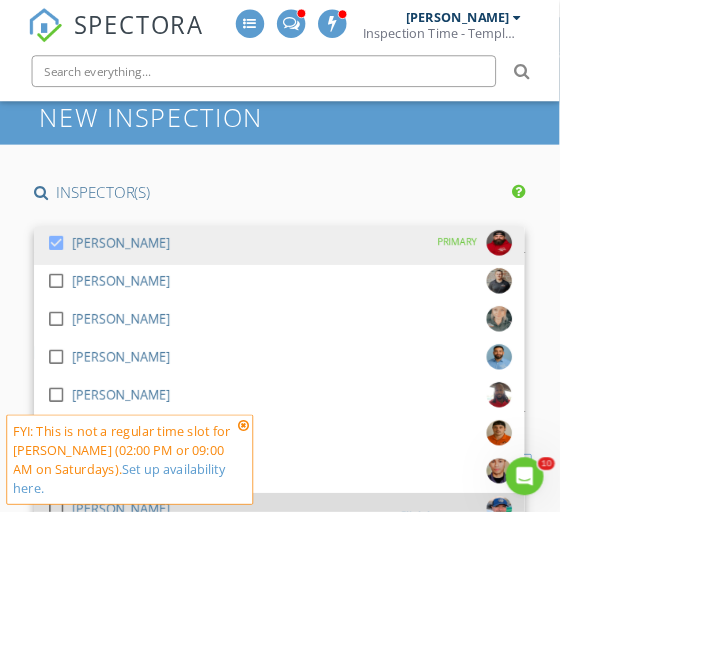 click at bounding box center [71, 643] 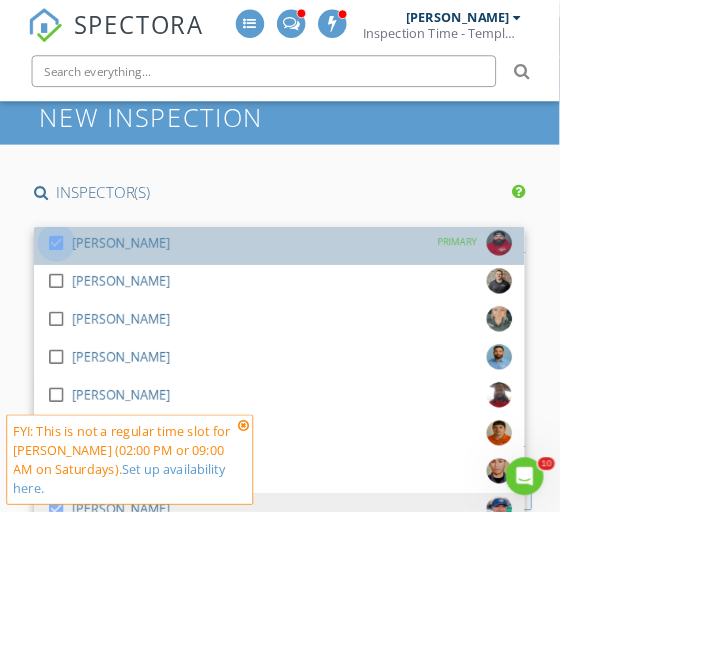 click at bounding box center (71, 307) 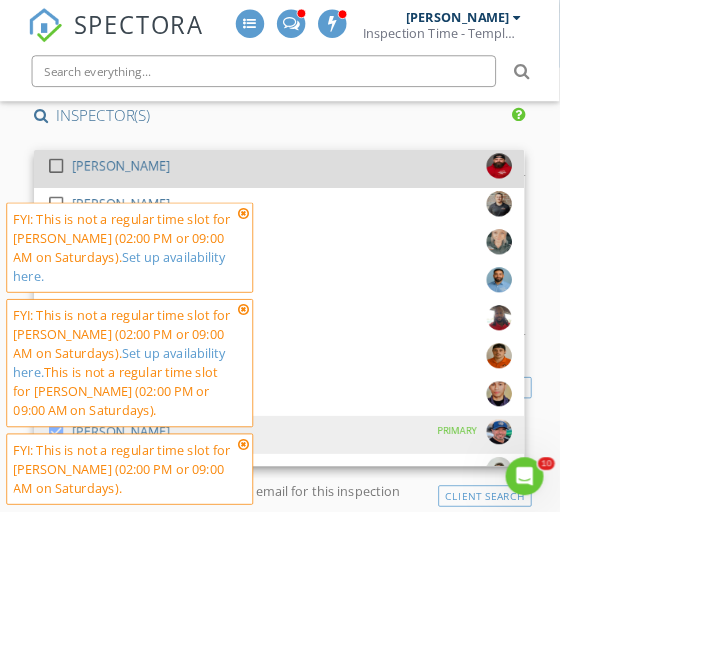 scroll, scrollTop: 211, scrollLeft: 0, axis: vertical 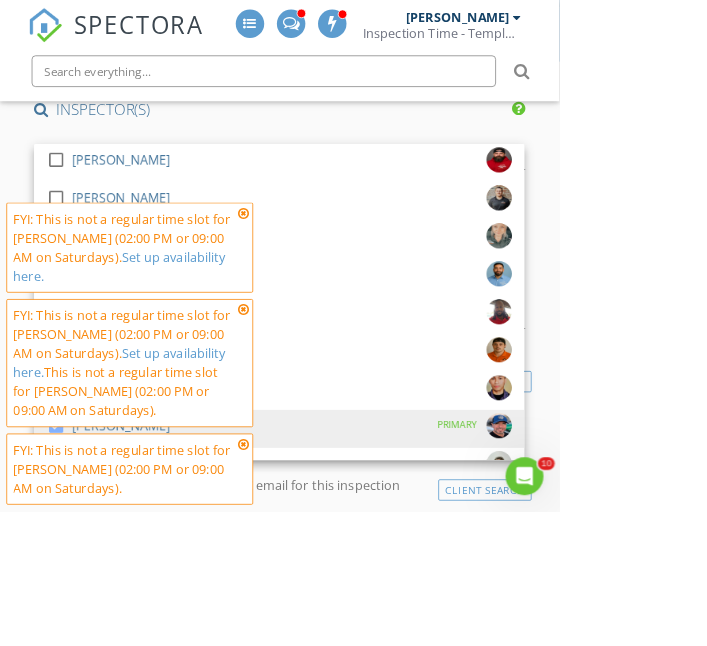 click at bounding box center (308, 391) 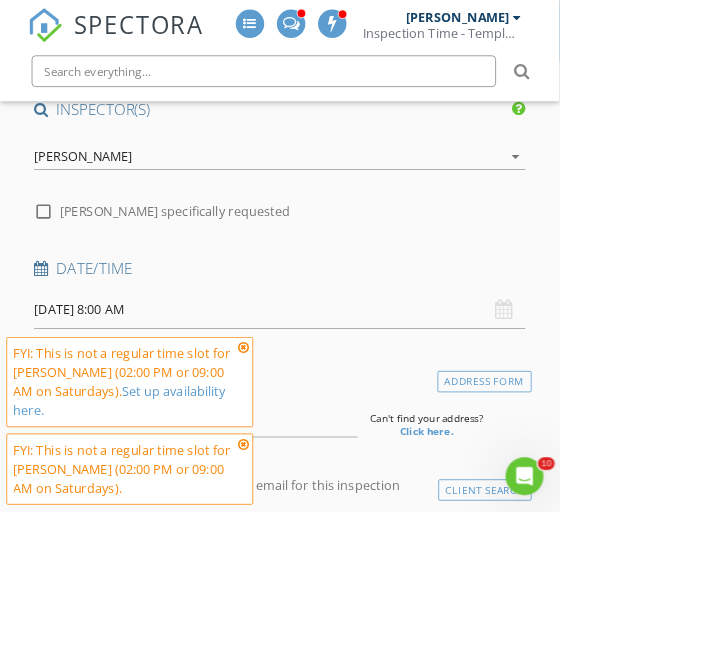 click on "INSPECTOR(S)
check_box_outline_blank   Aaron Davis     check_box_outline_blank   Kris Cline     check_box_outline_blank   Nicole Berheim     check_box_outline_blank   Daniel Rangel     check_box_outline_blank   Markell Jordan     check_box_outline_blank   Titus Livingston     check_box_outline_blank   Thanh Duong     check_box   Robert Luis Ochoa Jr   PRIMARY   check_box_outline_blank   Carol Bubak     check_box_outline_blank   Adam Murphy     Robert Luis Ochoa Jr arrow_drop_down   check_box_outline_blank Robert Luis Ochoa Jr specifically requested
Date/Time
07/12/2025 8:00 AM
Location
Address Form       Can't find your address?   Click here.
client
check_box Enable Client CC email for this inspection   Client Search     check_box_outline_blank Client is a Company/Organization     First Name   Last Name   Email   CC Email   Phone         Tags         Notes" at bounding box center [353, 1784] 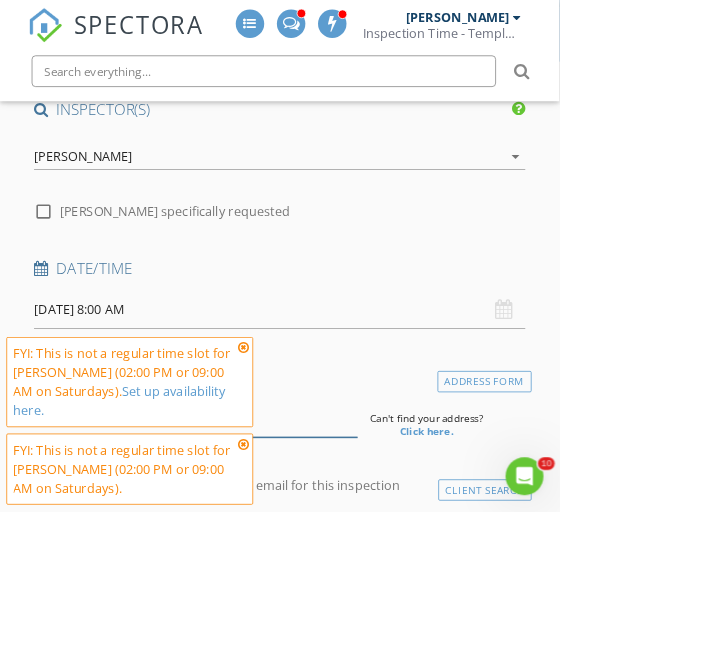 click at bounding box center [247, 528] 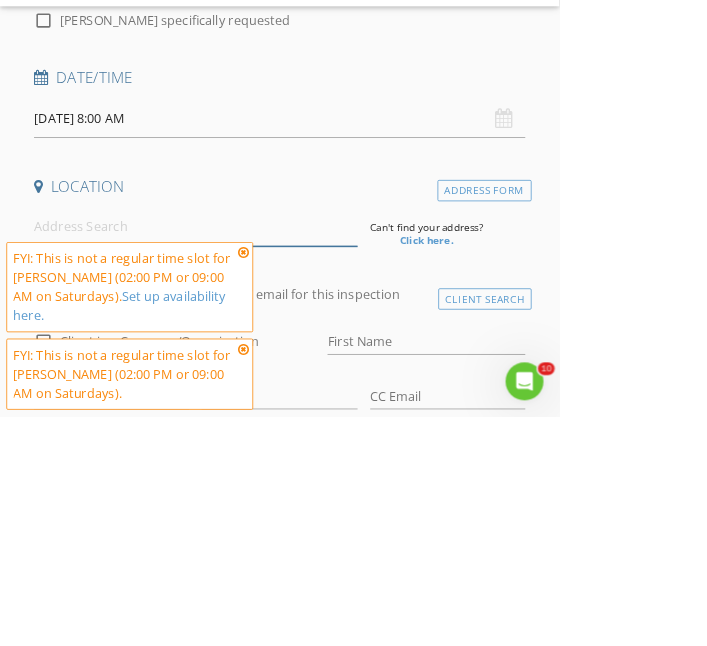 scroll, scrollTop: 332, scrollLeft: 0, axis: vertical 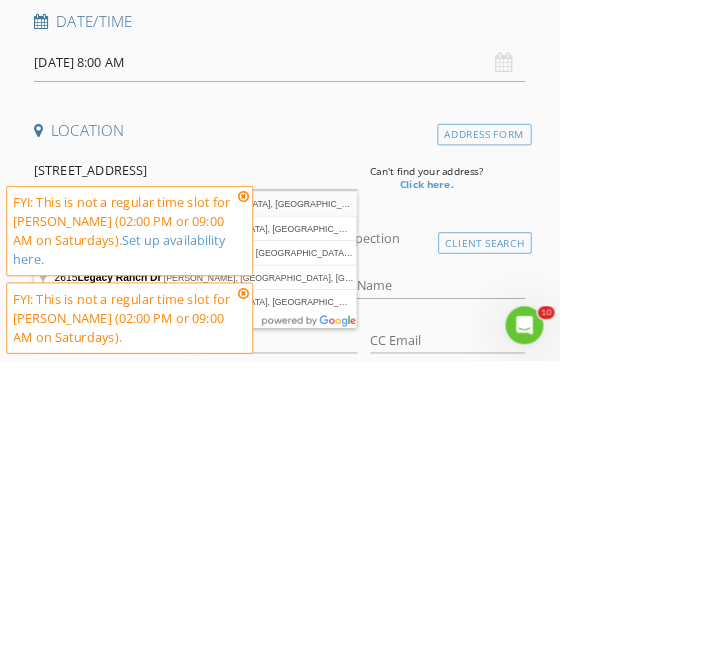 type on "2615 Legacy Ranch Drive, Temple, TX, USA" 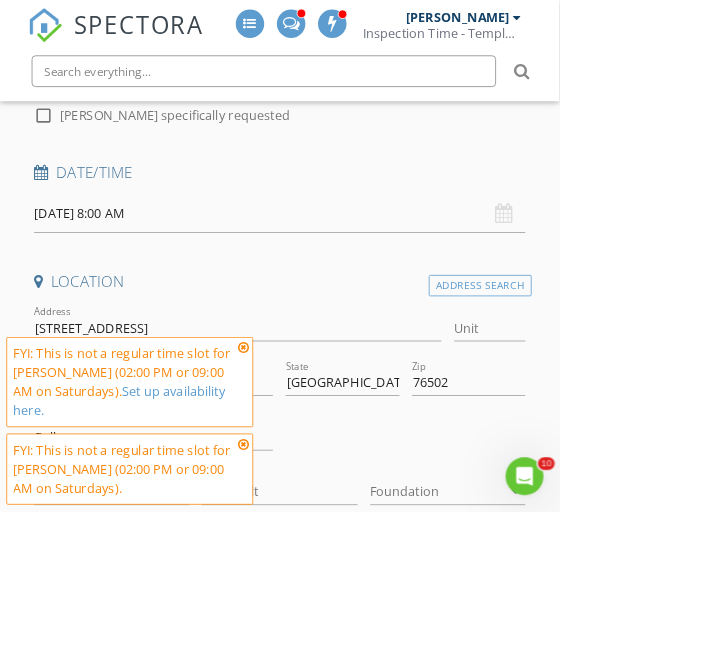 scroll, scrollTop: 337, scrollLeft: 0, axis: vertical 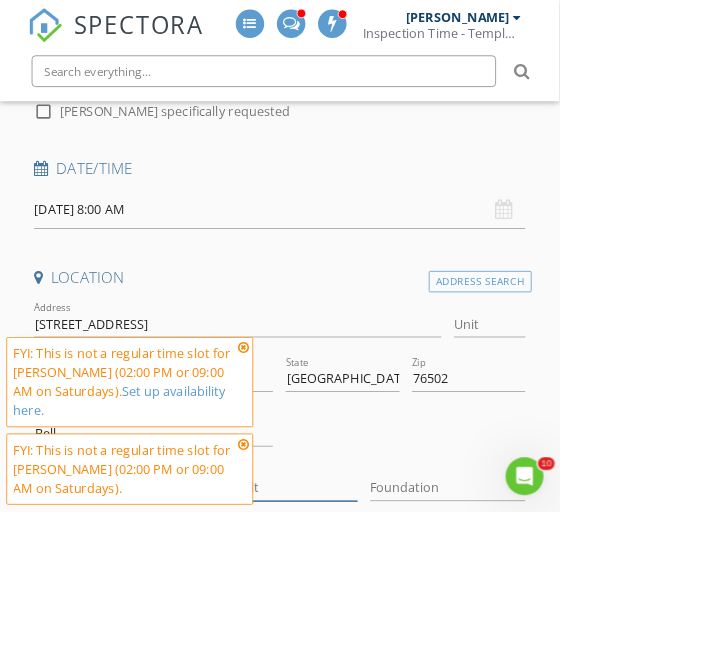 click on "Year Built" at bounding box center [353, 617] 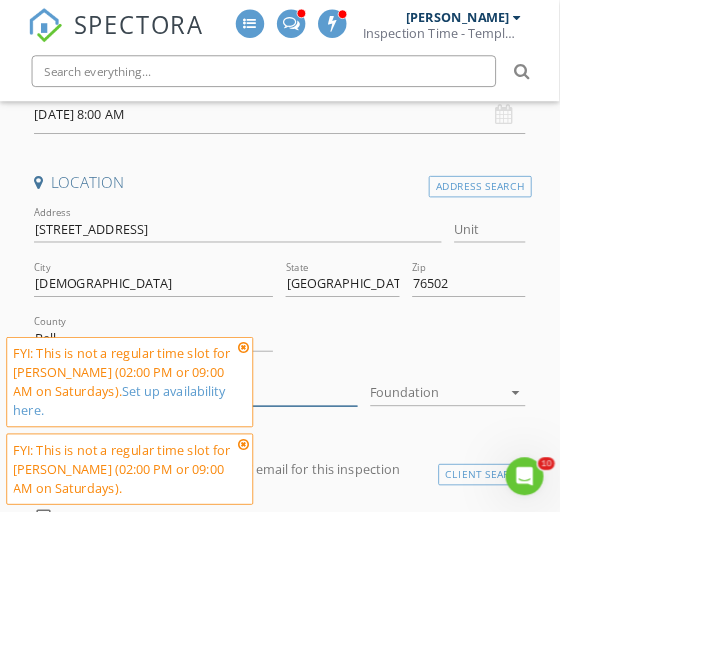 scroll, scrollTop: 458, scrollLeft: 0, axis: vertical 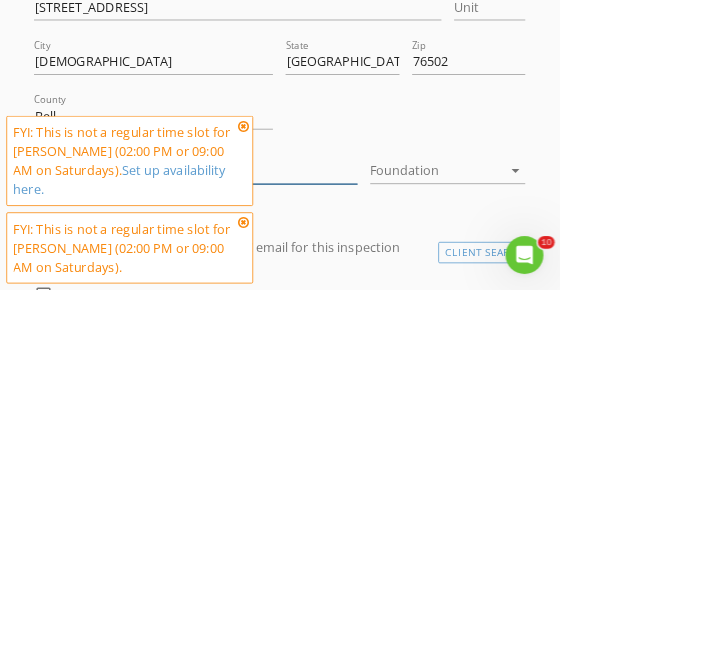 type on "2025" 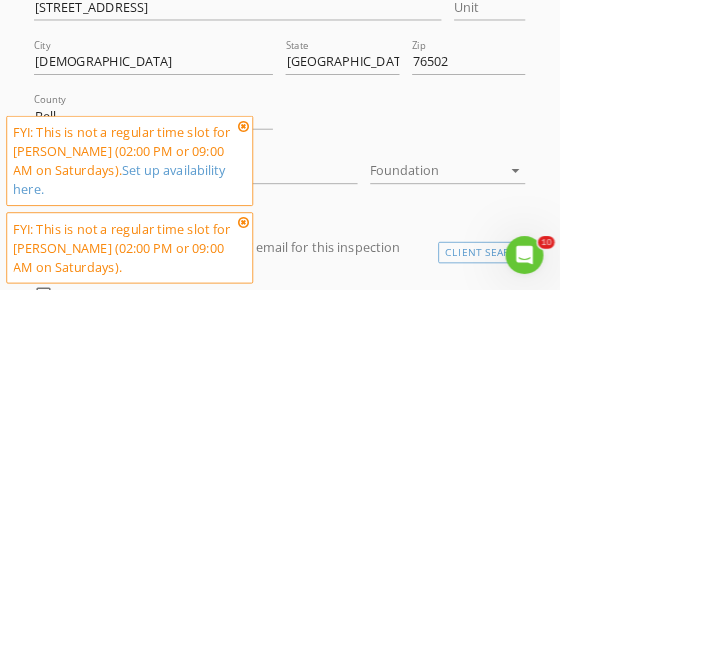 click at bounding box center (552, 496) 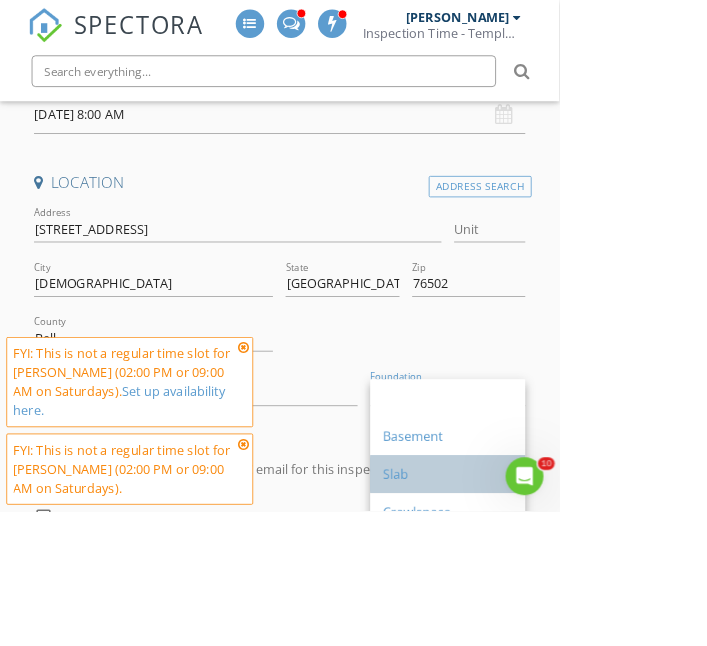 click on "Slab" at bounding box center (566, 599) 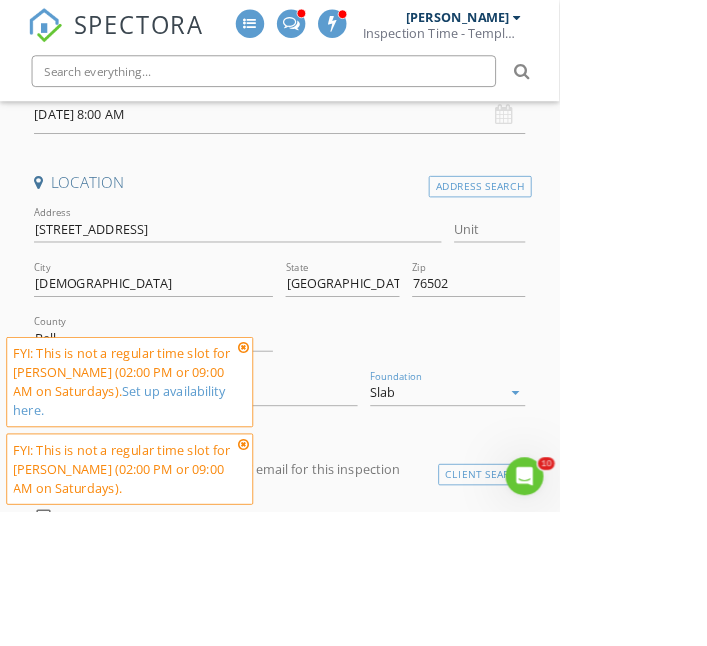 click at bounding box center (308, 439) 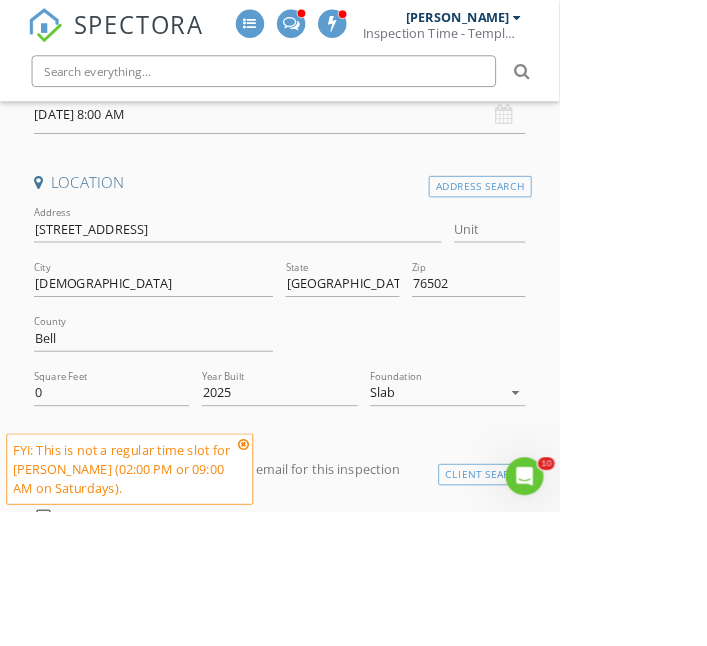 click at bounding box center [308, 561] 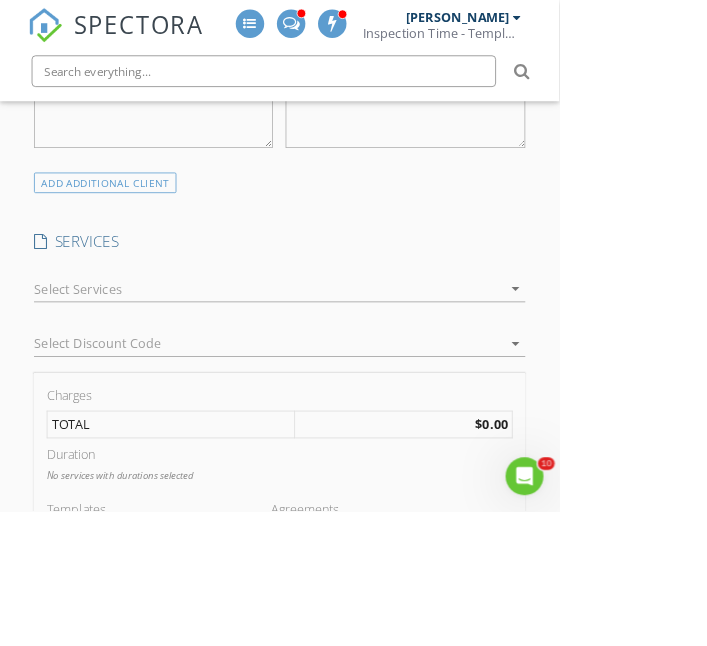 scroll, scrollTop: 1228, scrollLeft: 0, axis: vertical 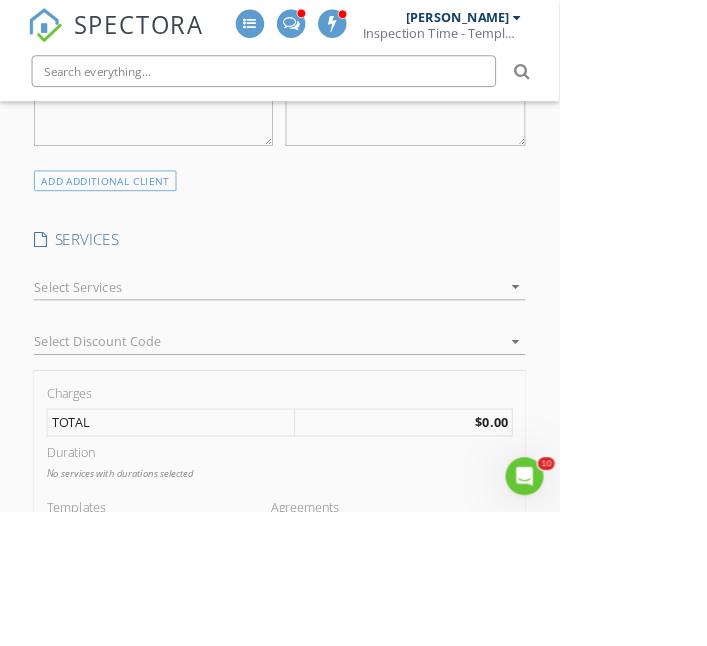 click at bounding box center [339, 362] 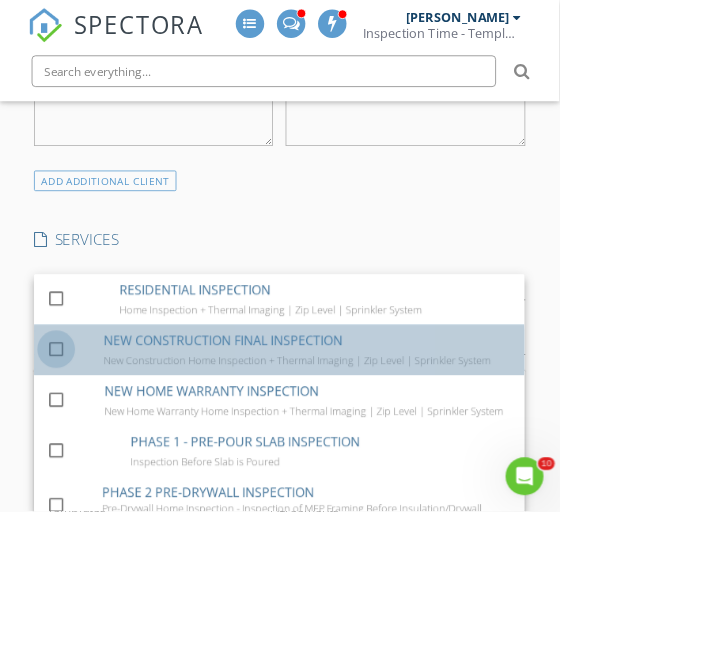 click at bounding box center (71, 440) 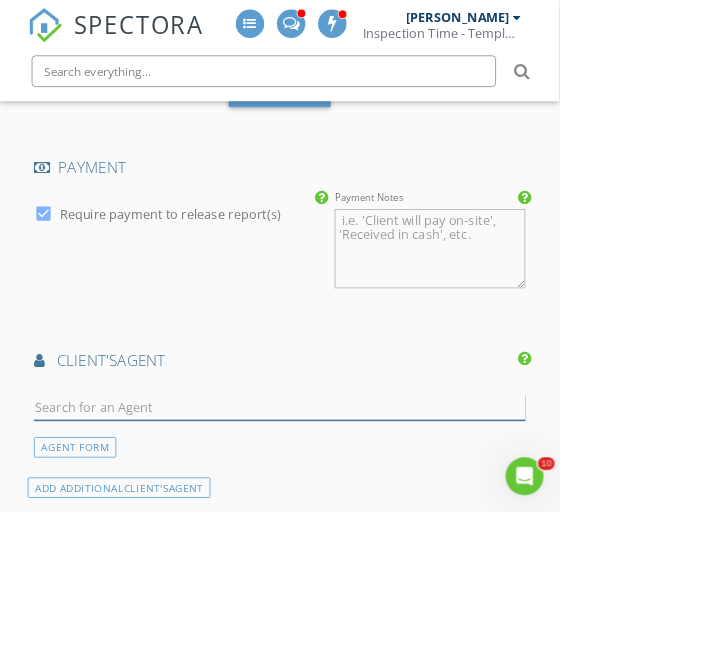 click at bounding box center [353, 514] 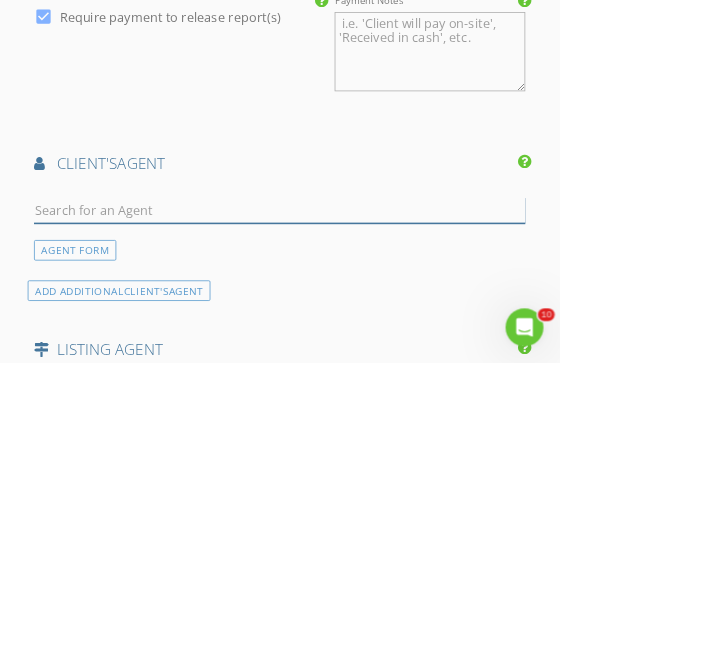 scroll, scrollTop: 2175, scrollLeft: 0, axis: vertical 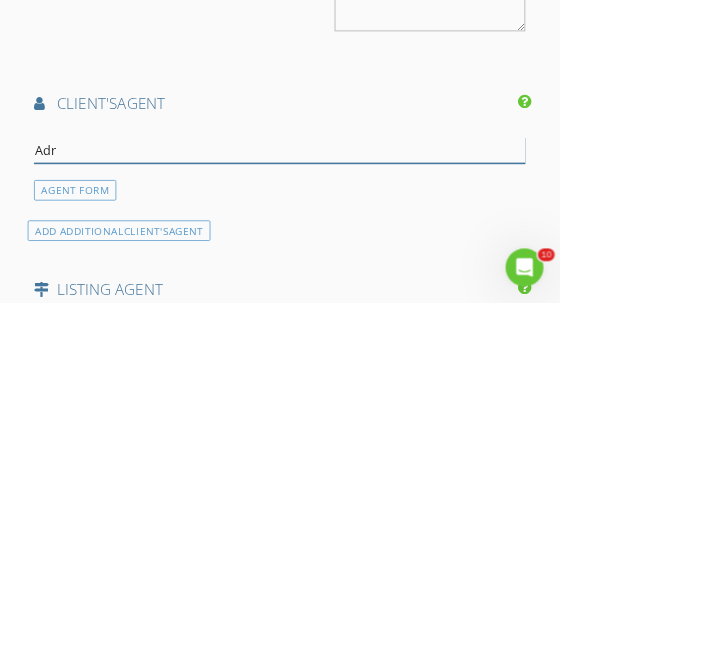 type on "Adri" 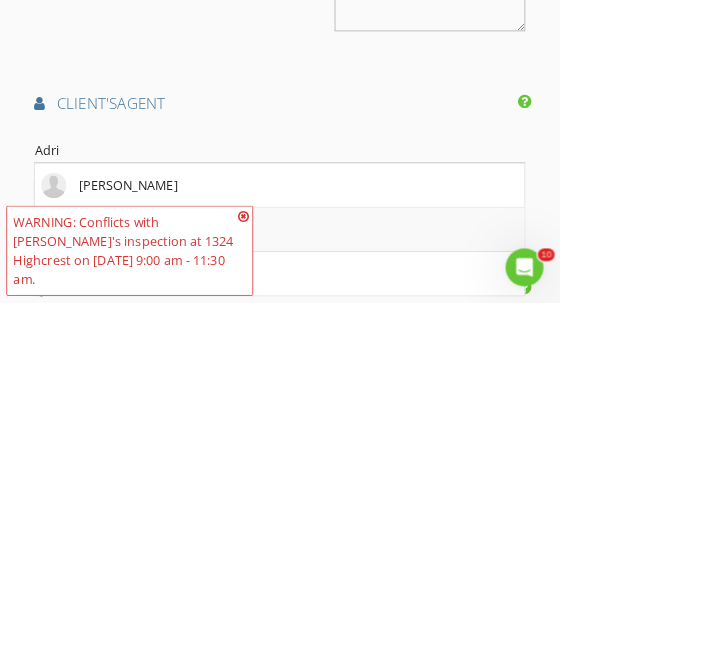 click on "[PERSON_NAME]" at bounding box center (162, 554) 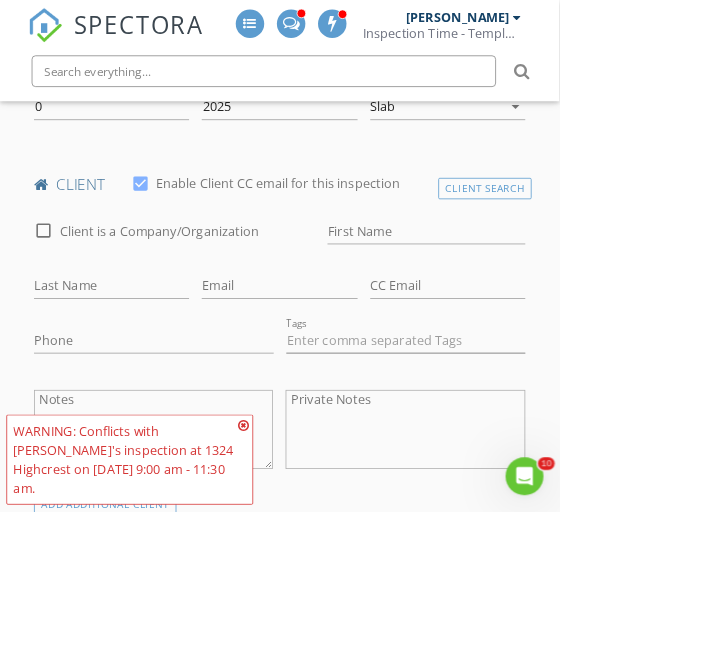 scroll, scrollTop: 815, scrollLeft: 0, axis: vertical 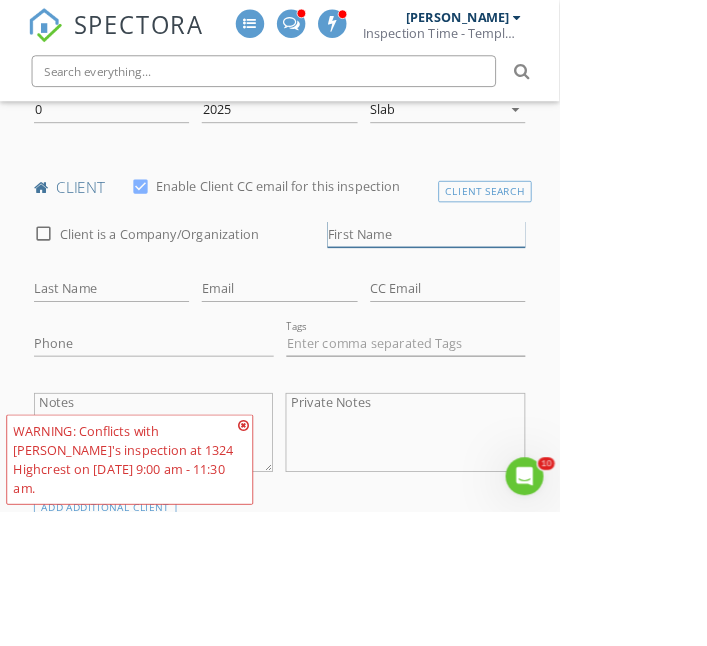 click on "First Name" at bounding box center (539, 296) 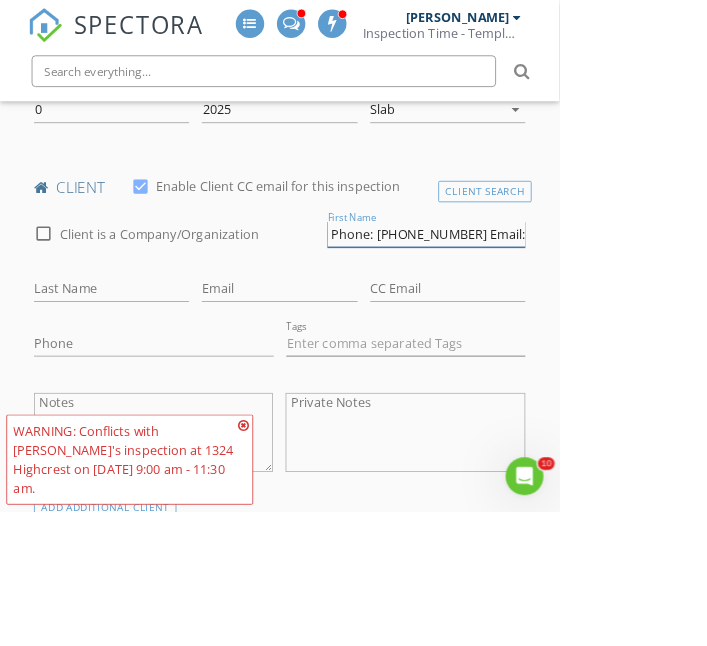scroll, scrollTop: 0, scrollLeft: 44, axis: horizontal 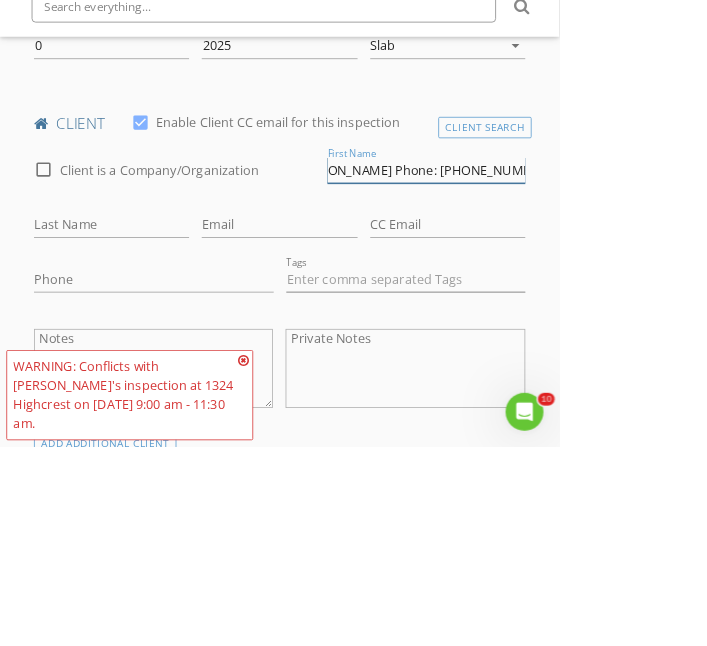 type on "Ravi Baswala Phone: 3252836597 Email:" 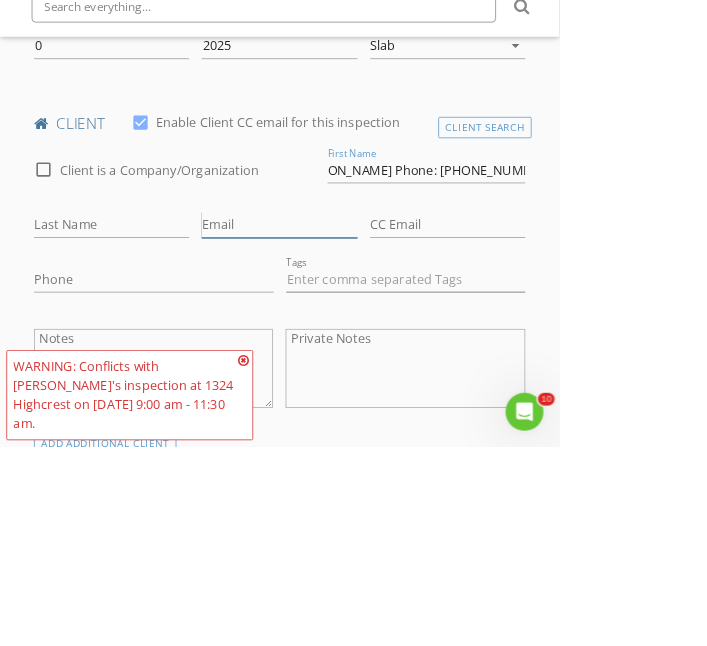 click on "Email" at bounding box center (353, 365) 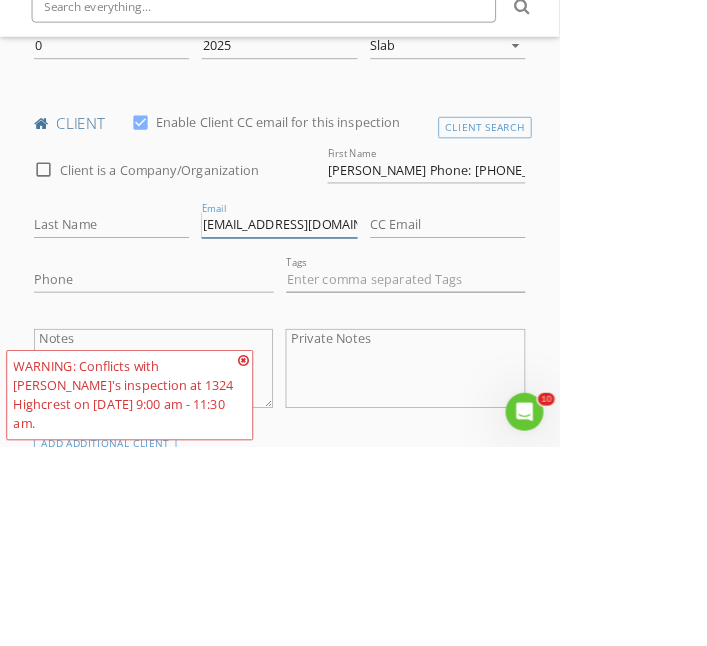 type on "[EMAIL_ADDRESS][DOMAIN_NAME]" 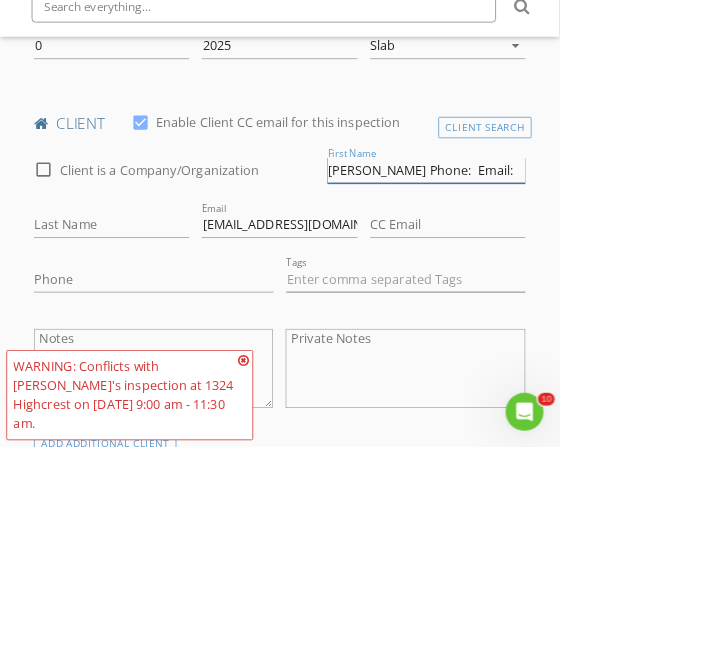 type on "Ravi Baswala Phone:  Email:" 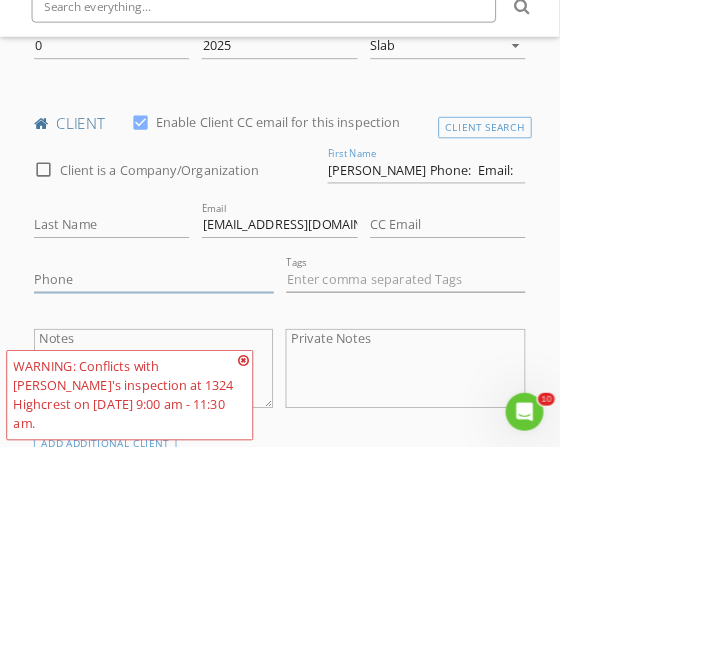 click on "Phone" at bounding box center (194, 434) 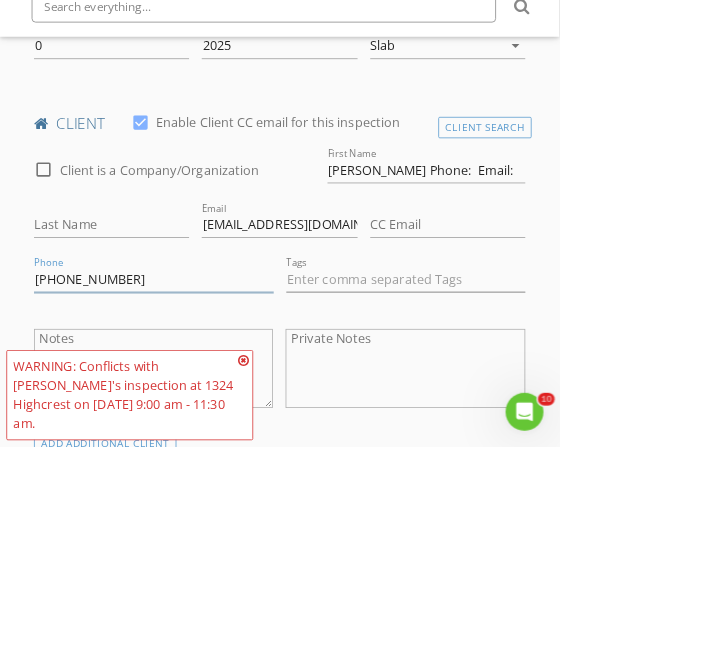 type on "[PHONE_NUMBER]" 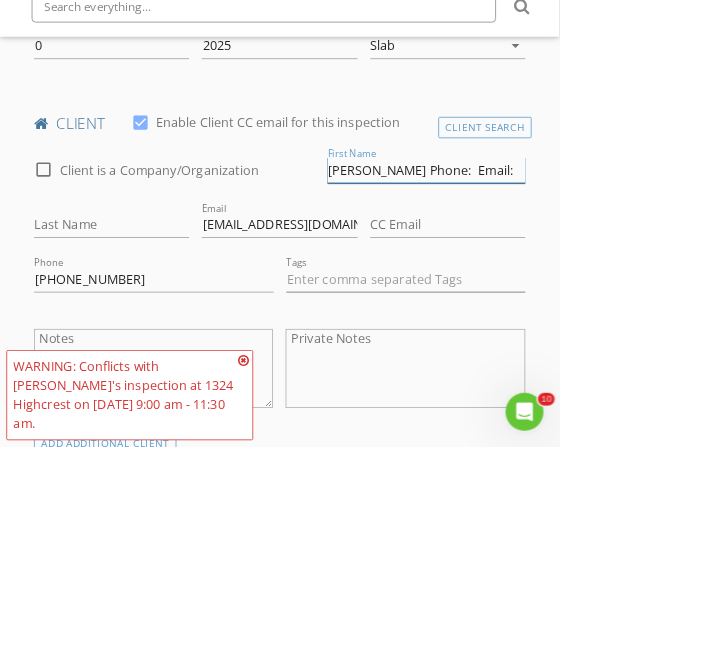 click on "Ravi Baswala Phone:  Email:" at bounding box center [539, 296] 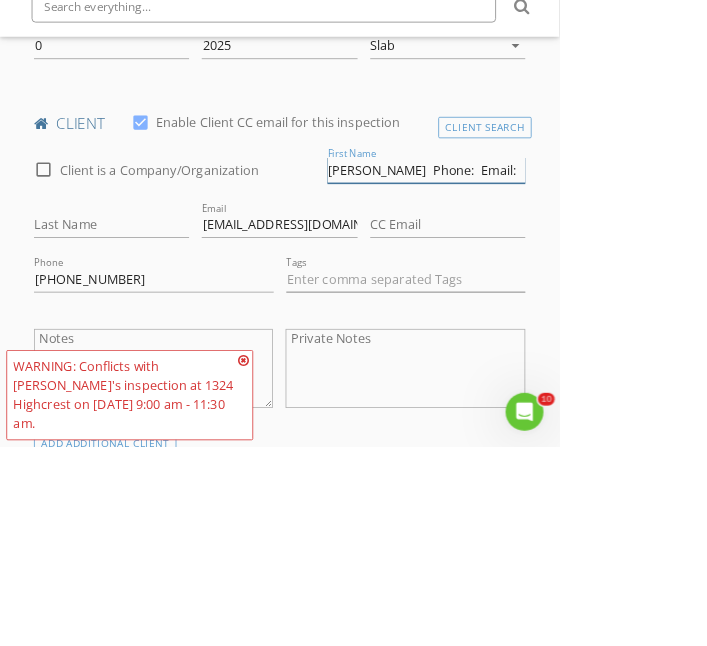 type on "Ravi  Phone:  Email:" 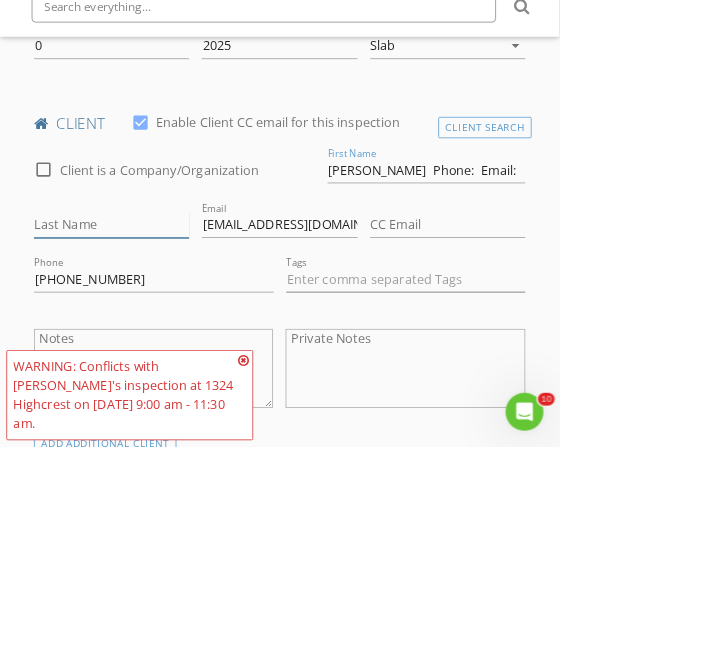 click on "Last Name" at bounding box center (141, 365) 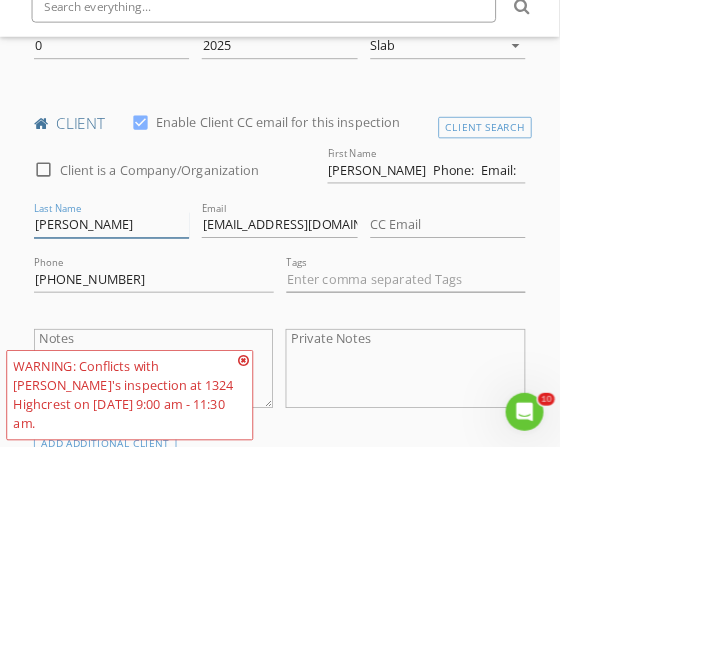 type on "[PERSON_NAME]" 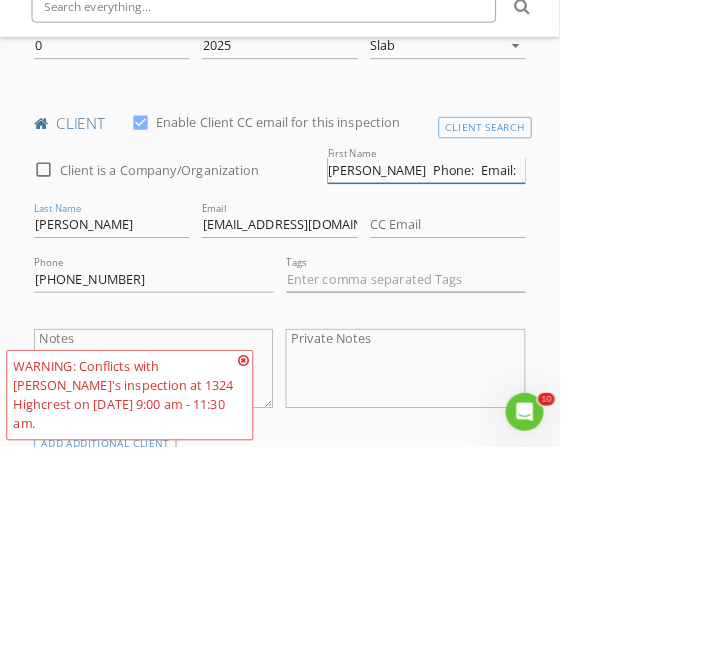 click on "Ravi  Phone:  Email:" at bounding box center (539, 296) 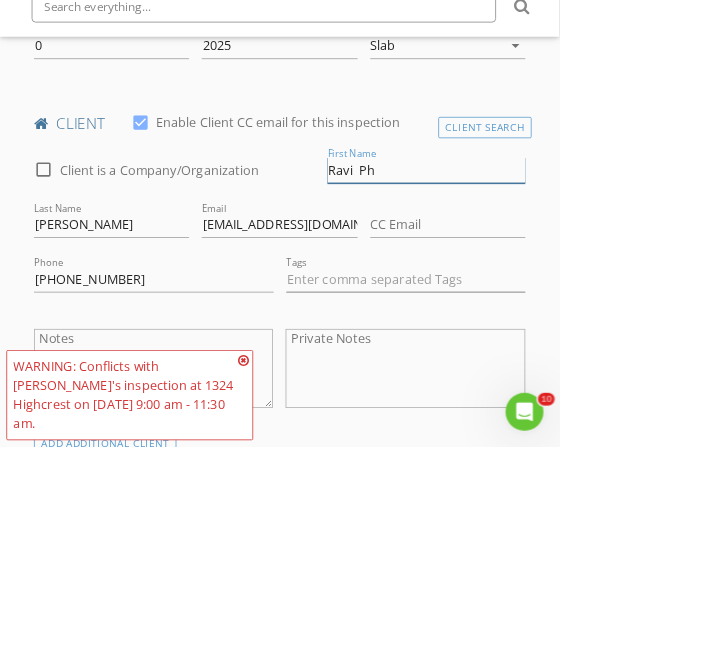 type on "Ravi" 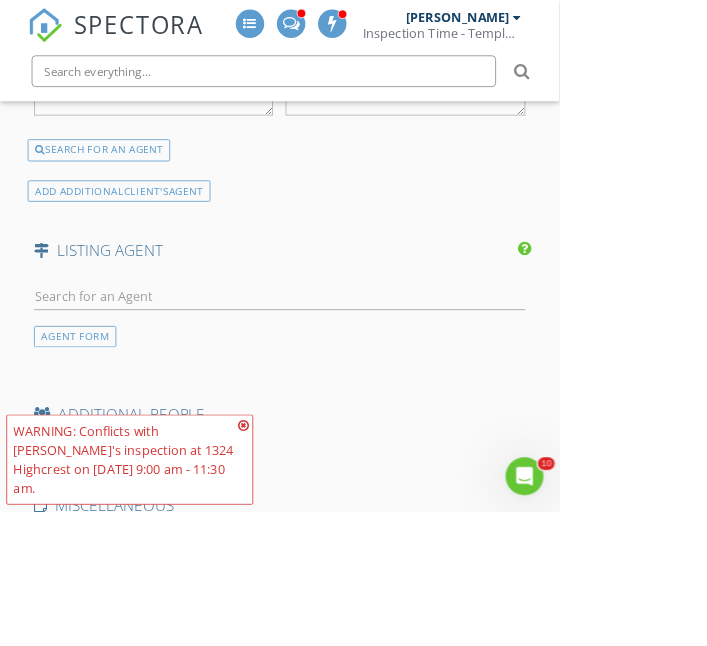 scroll, scrollTop: 3683, scrollLeft: 0, axis: vertical 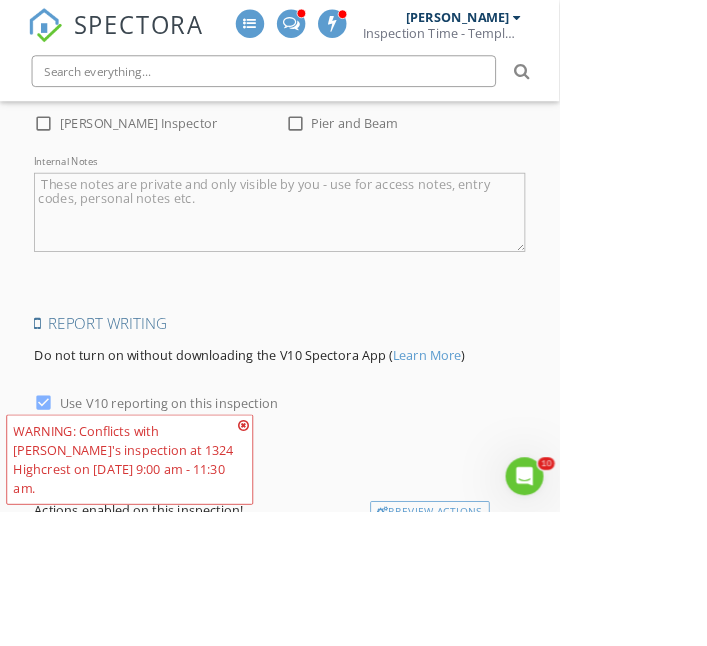 type 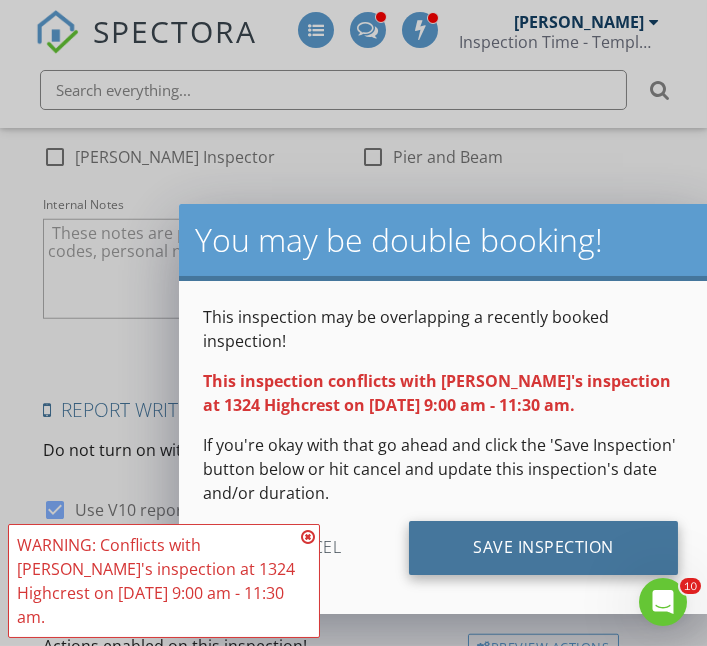 click on "Save Inspection" at bounding box center (543, 548) 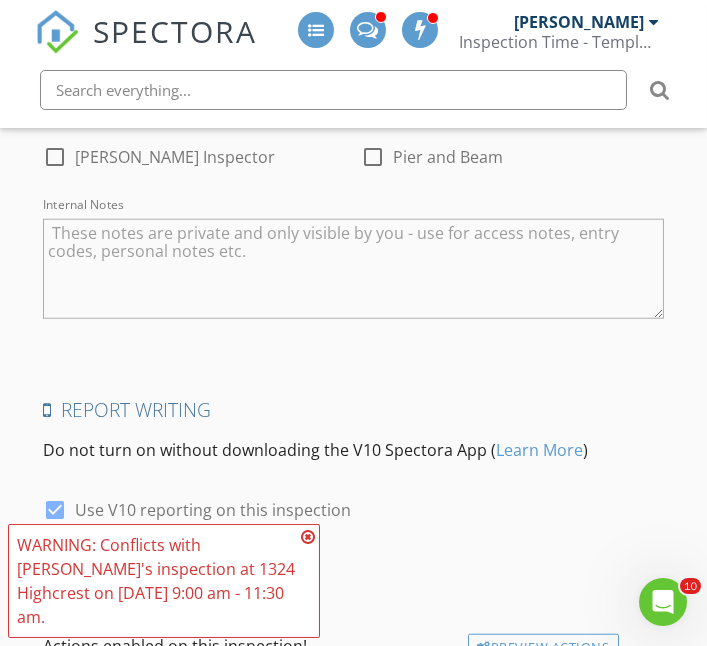 click at bounding box center (308, 537) 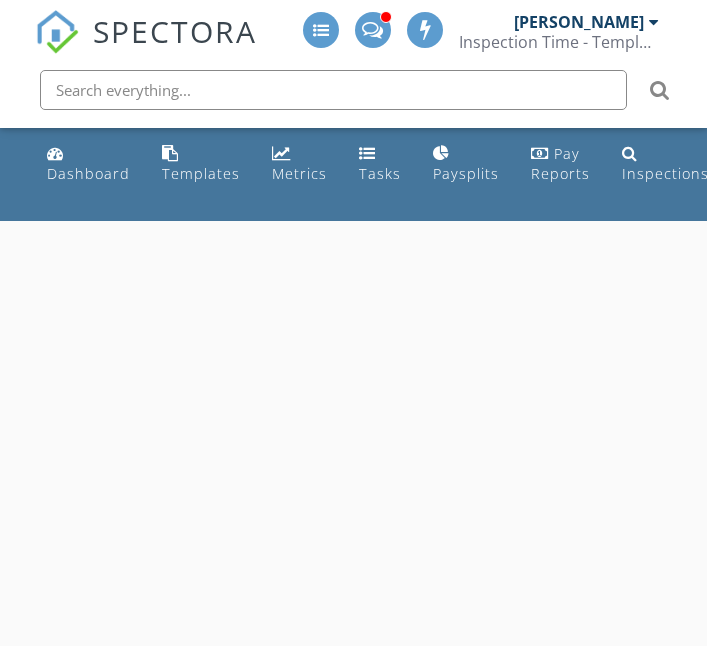 scroll, scrollTop: 0, scrollLeft: 0, axis: both 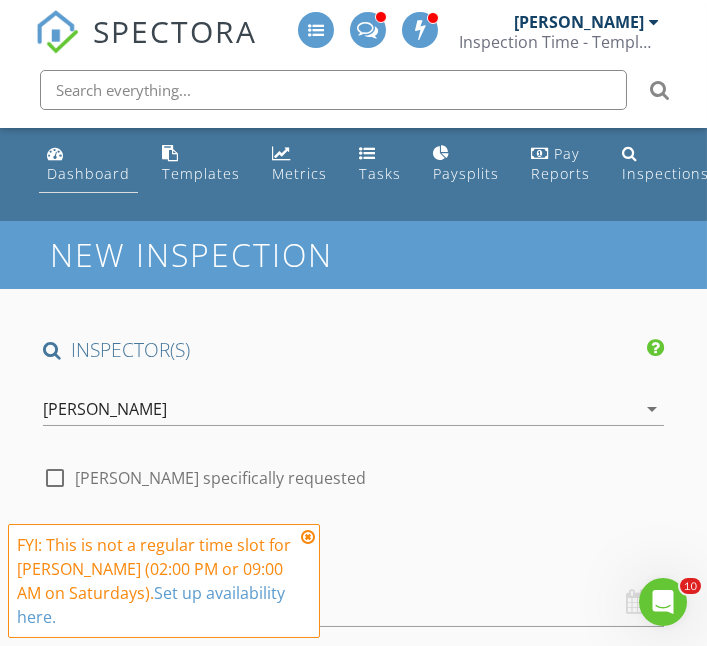 click on "Dashboard" at bounding box center [88, 173] 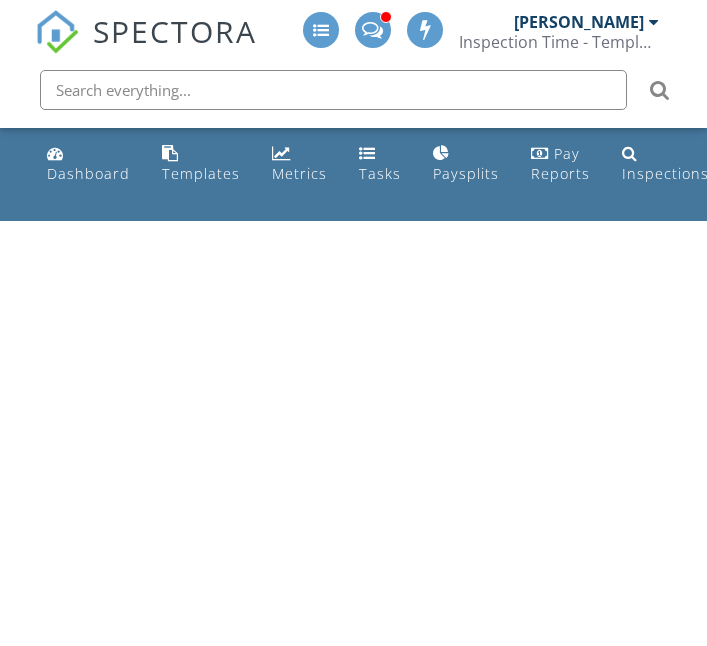 scroll, scrollTop: 0, scrollLeft: 0, axis: both 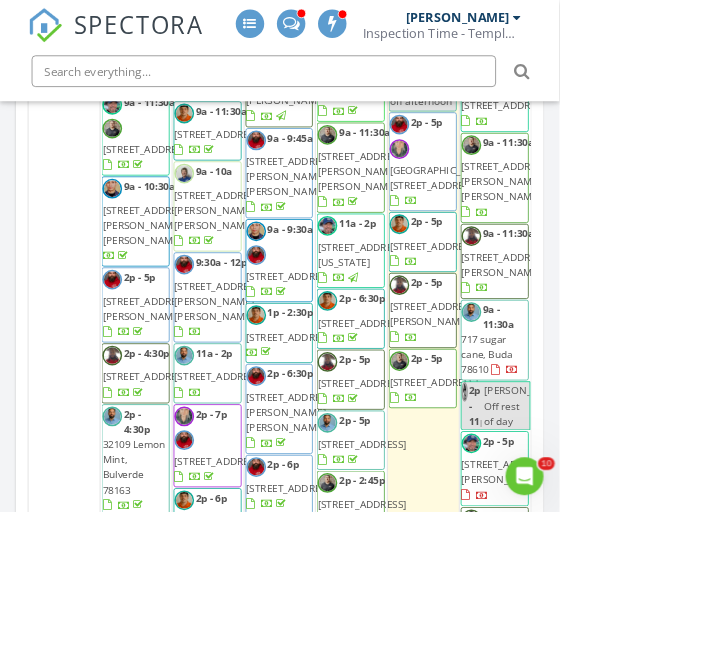 click at bounding box center (333, 90) 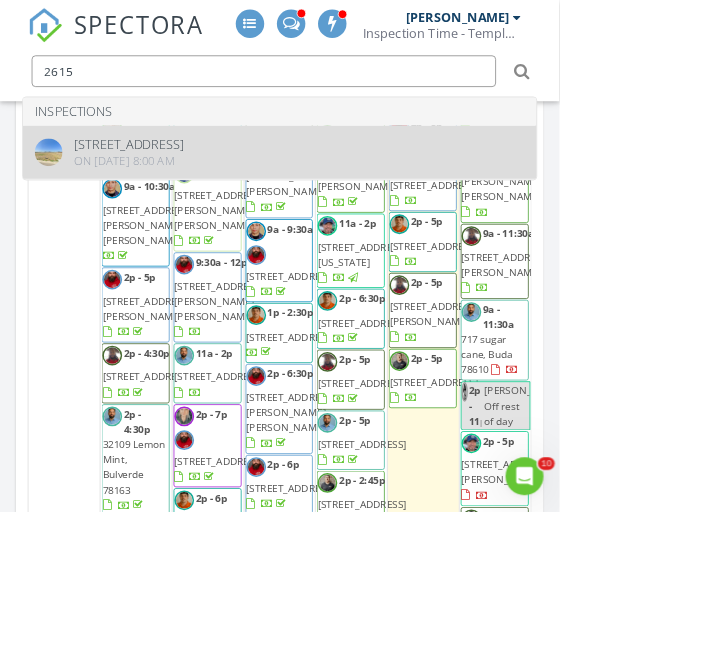 type on "2615" 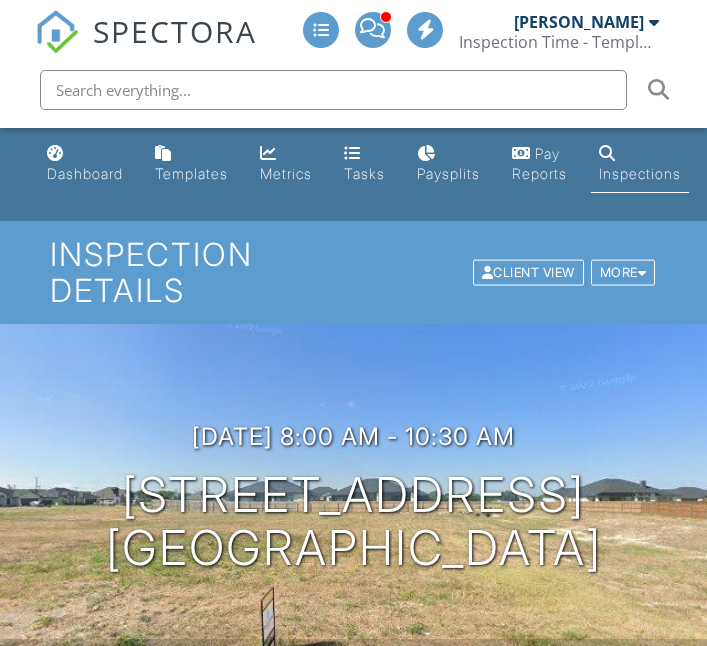 scroll, scrollTop: 0, scrollLeft: 0, axis: both 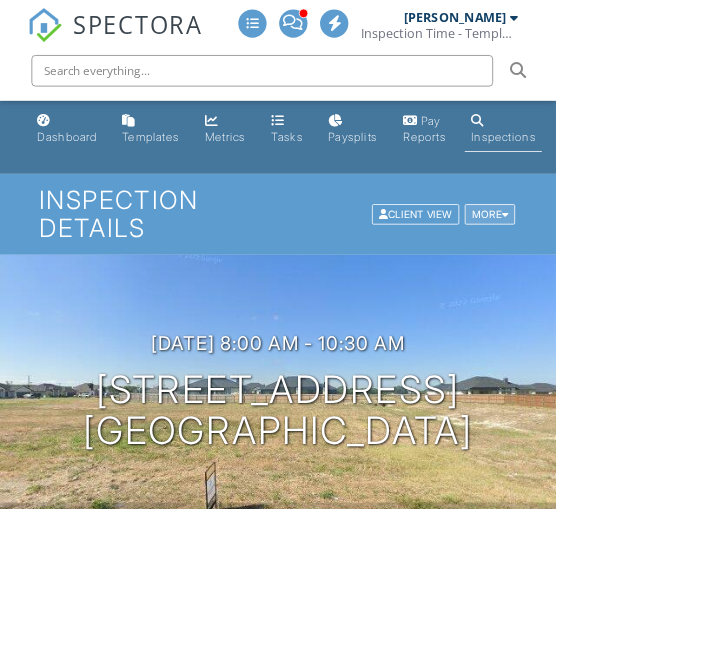 click on "More" at bounding box center [623, 272] 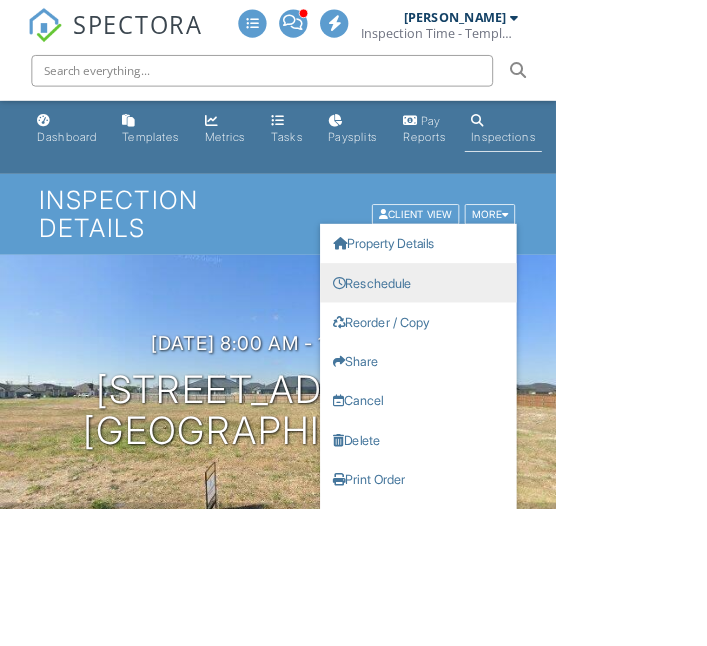 click on "Reschedule" at bounding box center [532, 359] 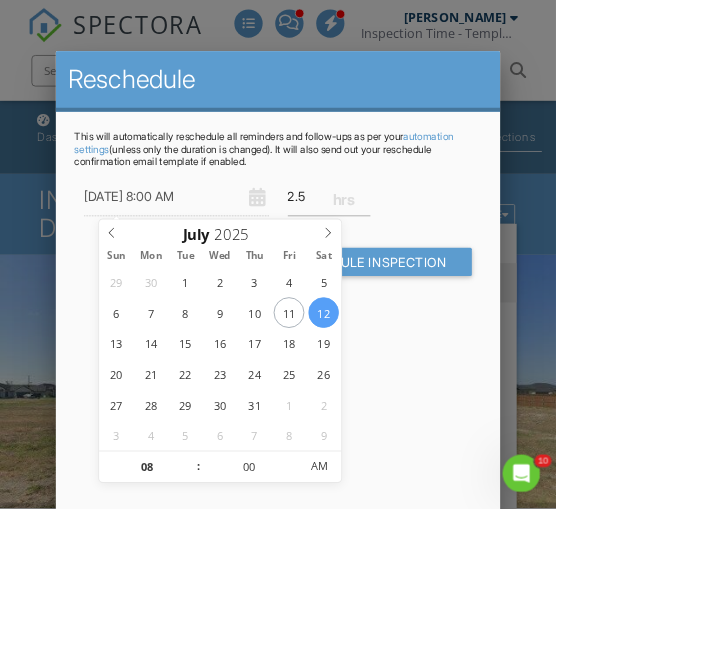 scroll, scrollTop: 0, scrollLeft: 0, axis: both 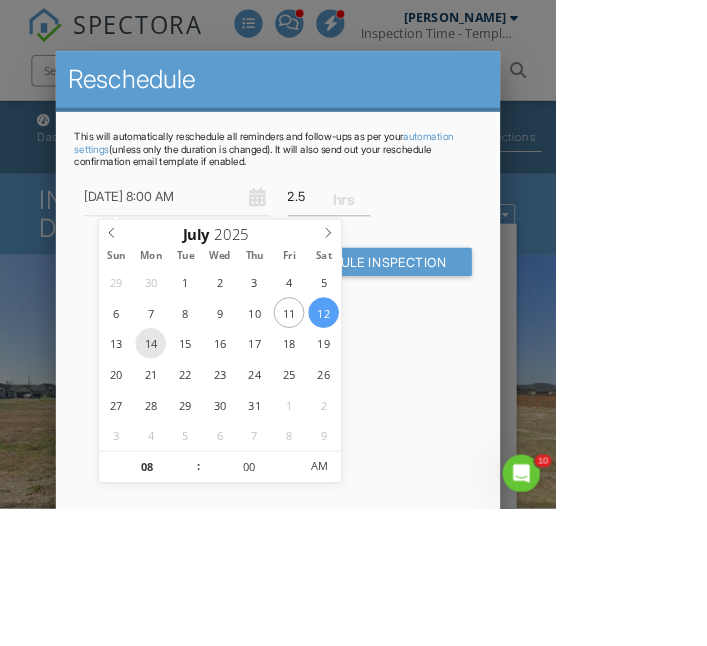 type on "07/14/2025 8:00 AM" 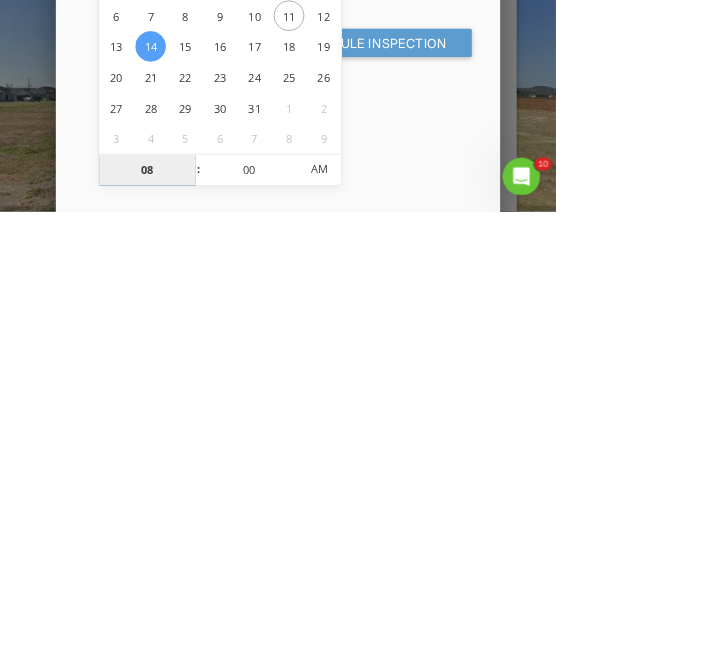 type on "09" 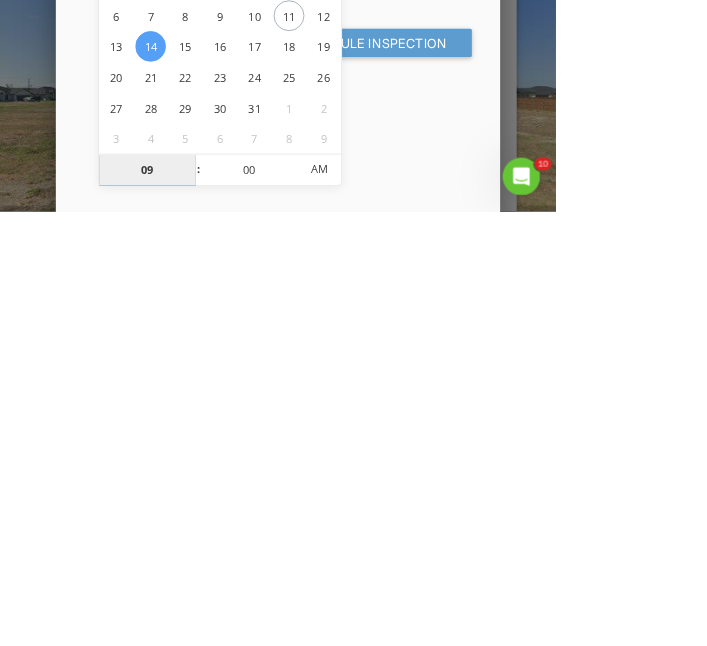 type on "[DATE] 9:00 AM" 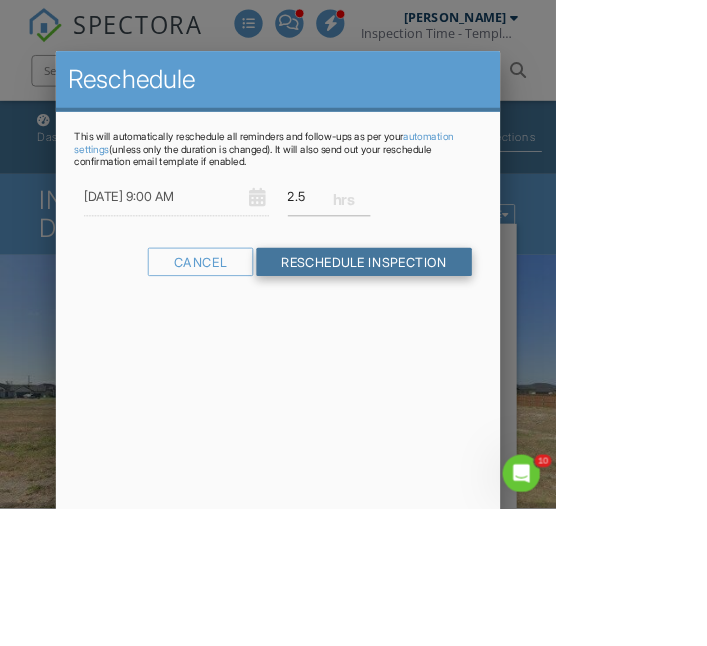 click on "Reschedule Inspection" at bounding box center (463, 333) 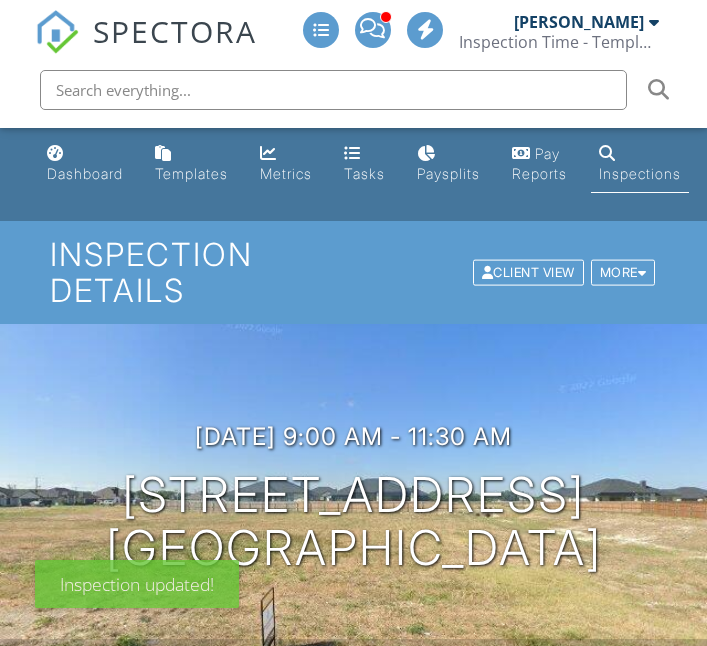 scroll, scrollTop: 306, scrollLeft: 0, axis: vertical 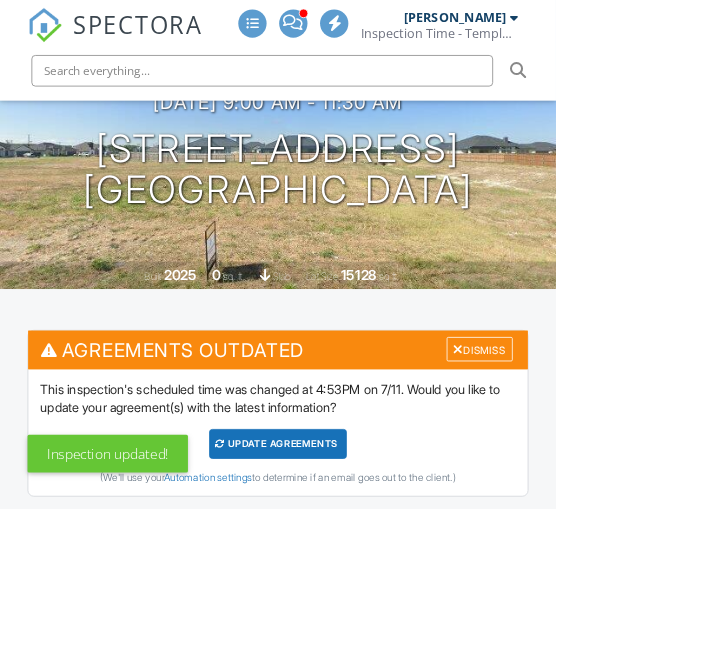 click on "Update Agreements" at bounding box center (353, 565) 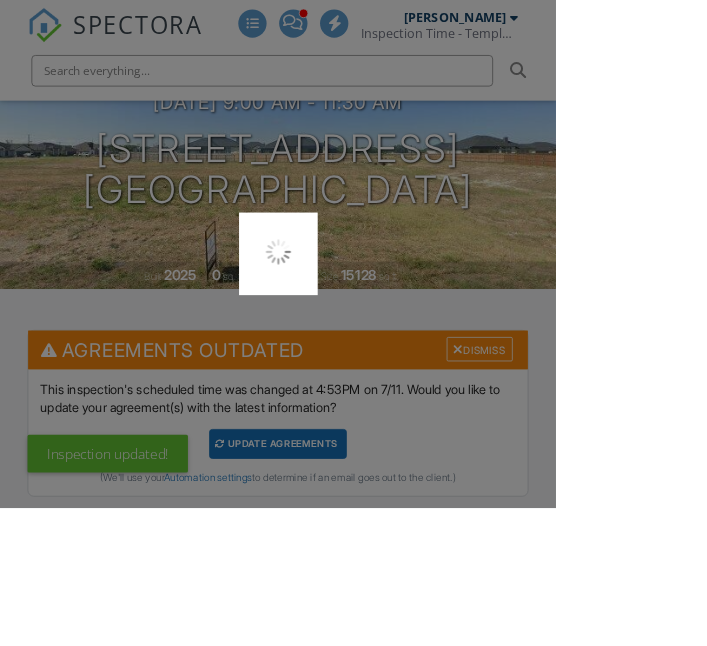 scroll, scrollTop: 455, scrollLeft: 0, axis: vertical 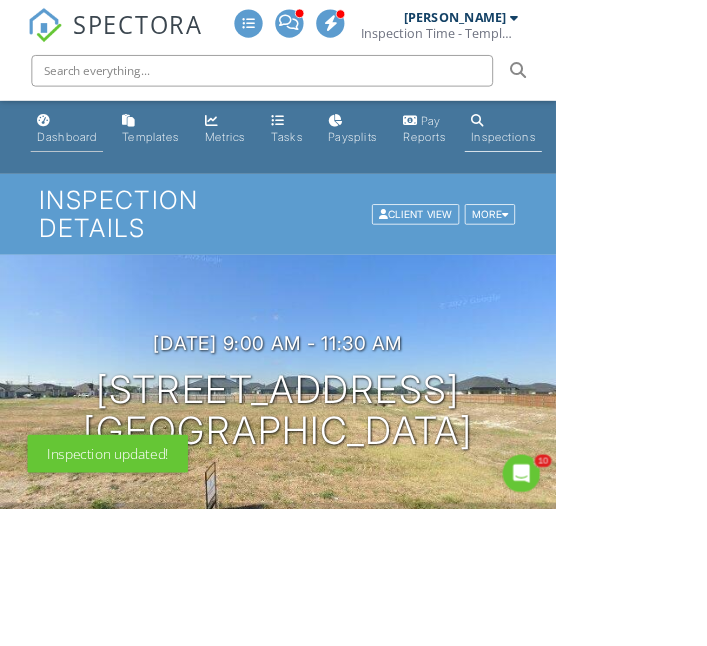 click on "Dashboard" at bounding box center (85, 173) 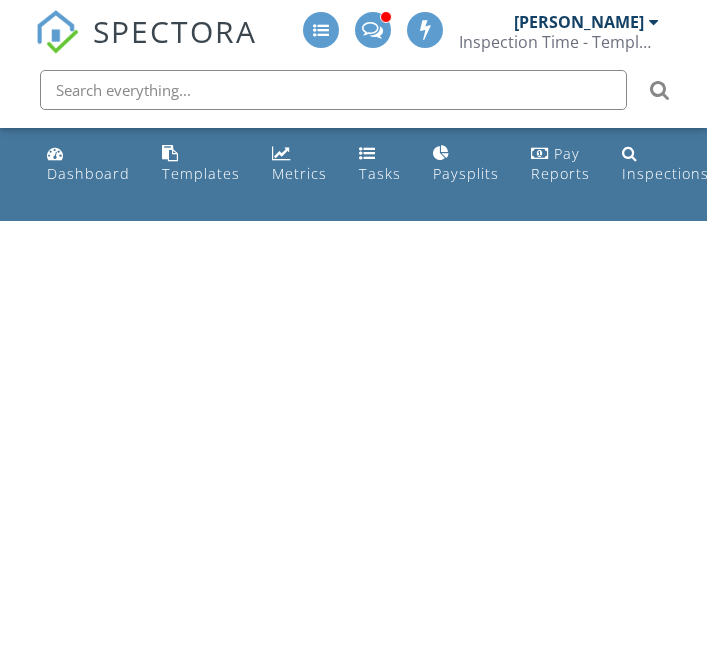 scroll, scrollTop: 0, scrollLeft: 0, axis: both 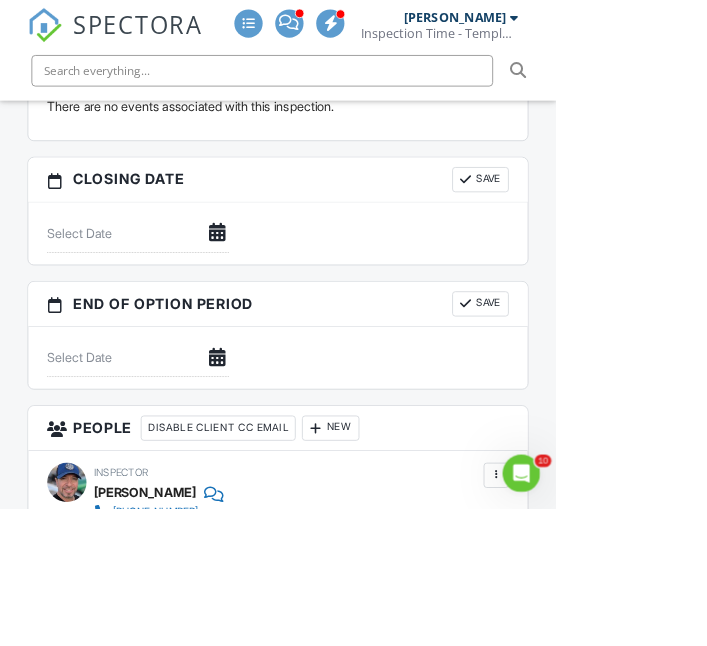 click at bounding box center [631, 604] 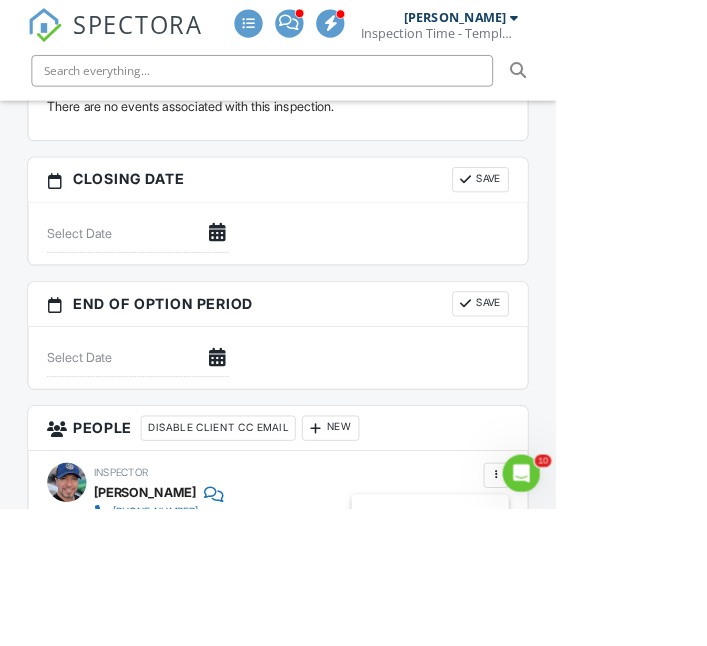 click on "SPECTORA
Aaron Davis
Inspection Time - Temple/Waco
Role:
Inspector
Change Role
Dashboard
New Inspection
Inspections
Calendar
Template Editor
Contacts
Automations
Team
Metrics
Payments
Data Exports
Billing
Conversations
Tasks
Reporting
Advanced
Equipment
Settings
What's New
Sign Out
Change Active Role
Your account has more than one possible role. Please choose how you'd like to view the site:
Company/Agency
City
Role
Dashboard
Templates
Metrics
Tasks
Paysplits
Pay Reports
Inspections
Settings
Support Center
Inspection Details
Client View" at bounding box center (353, 542) 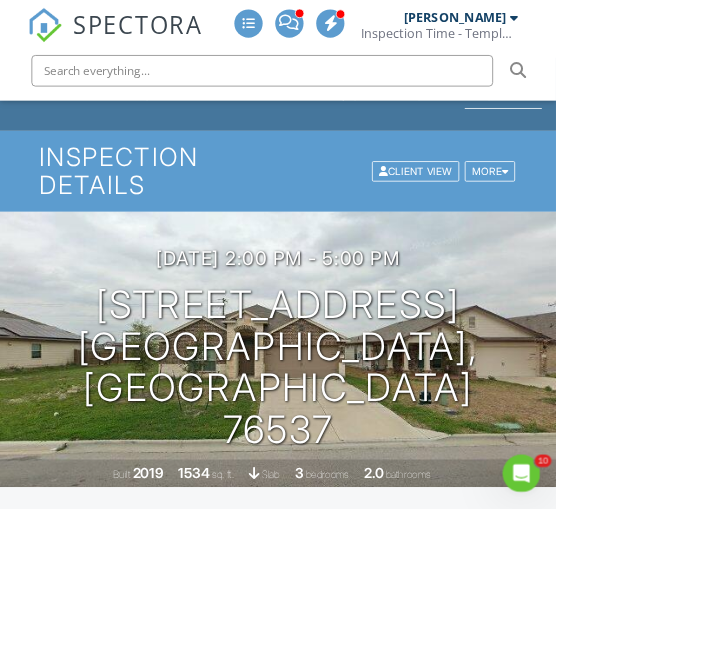 scroll, scrollTop: 0, scrollLeft: 0, axis: both 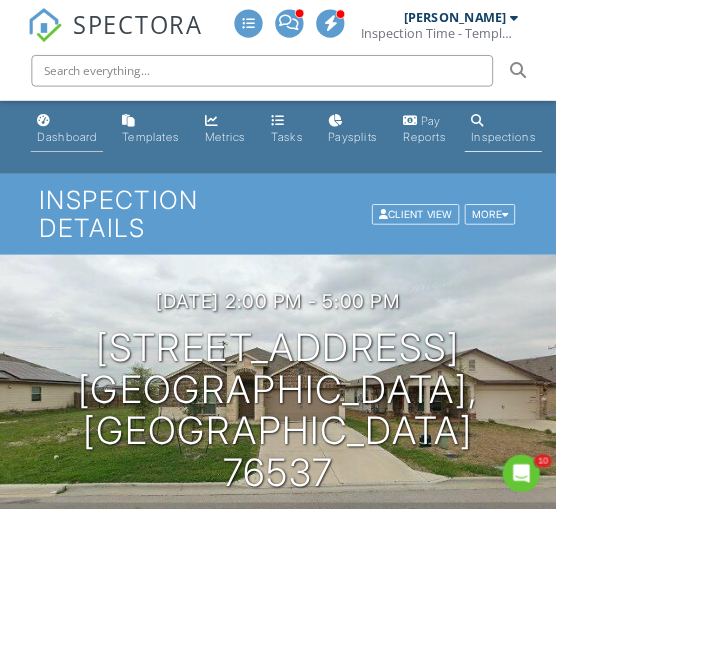 click on "Dashboard" at bounding box center [85, 173] 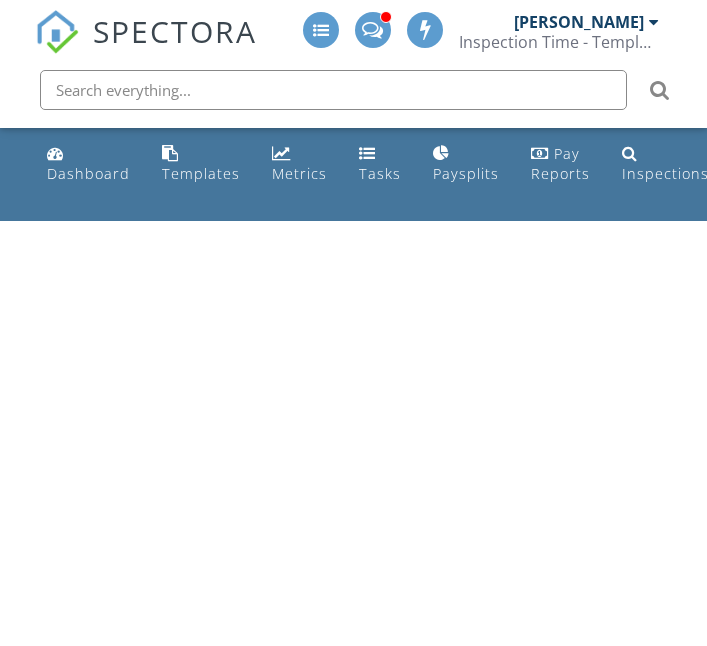 scroll, scrollTop: 0, scrollLeft: 0, axis: both 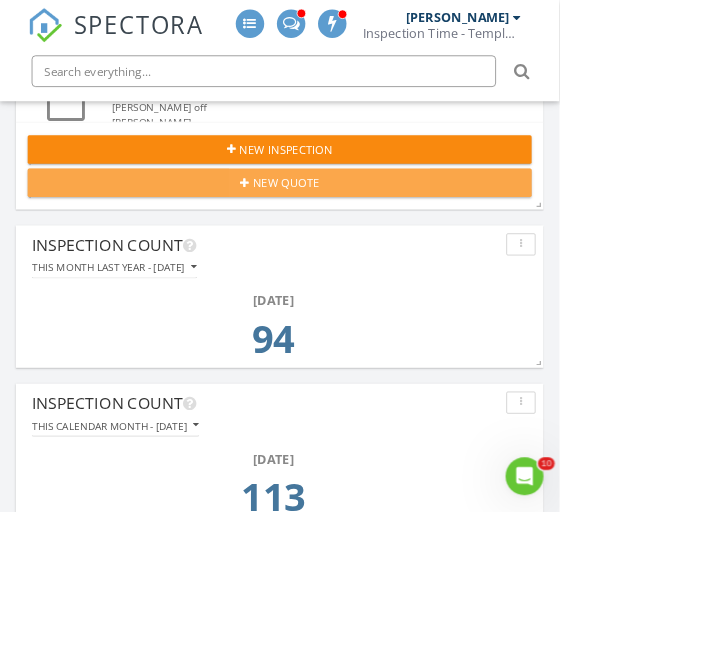 click on "New Quote" at bounding box center (353, 231) 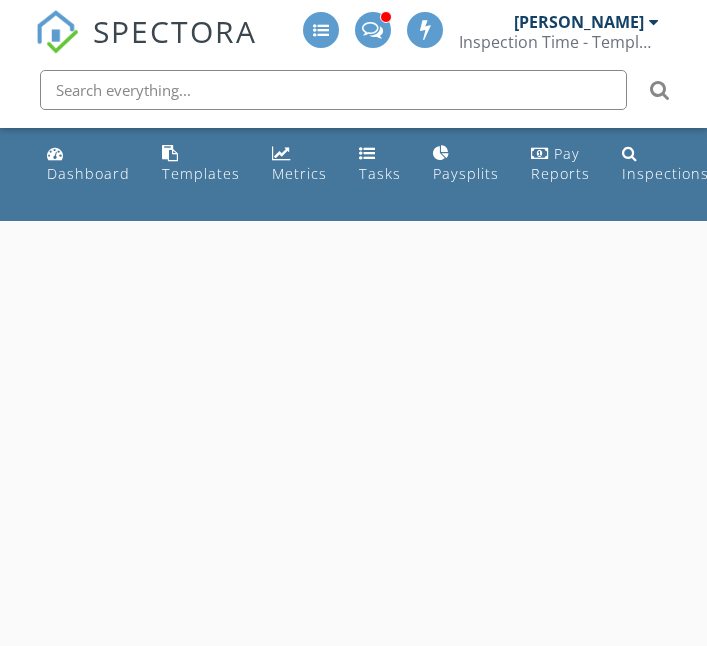 scroll, scrollTop: 0, scrollLeft: 0, axis: both 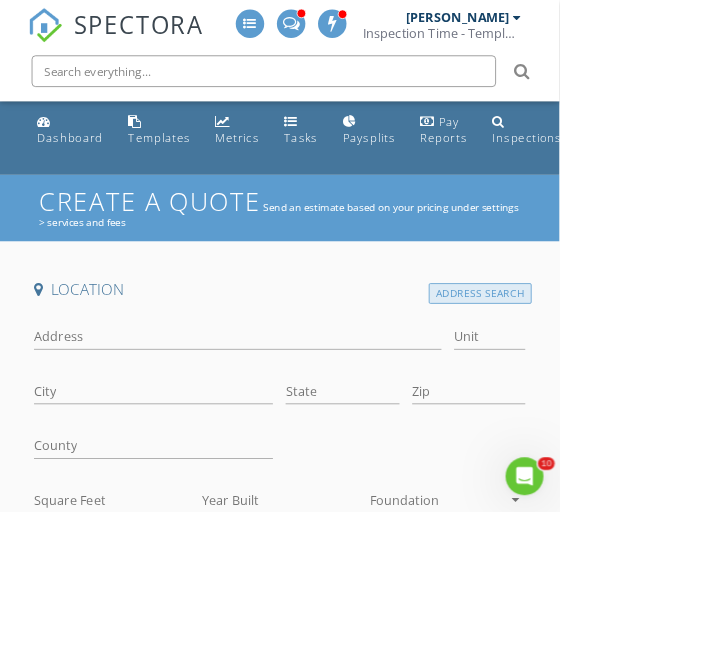 click on "Address Search" at bounding box center (607, 371) 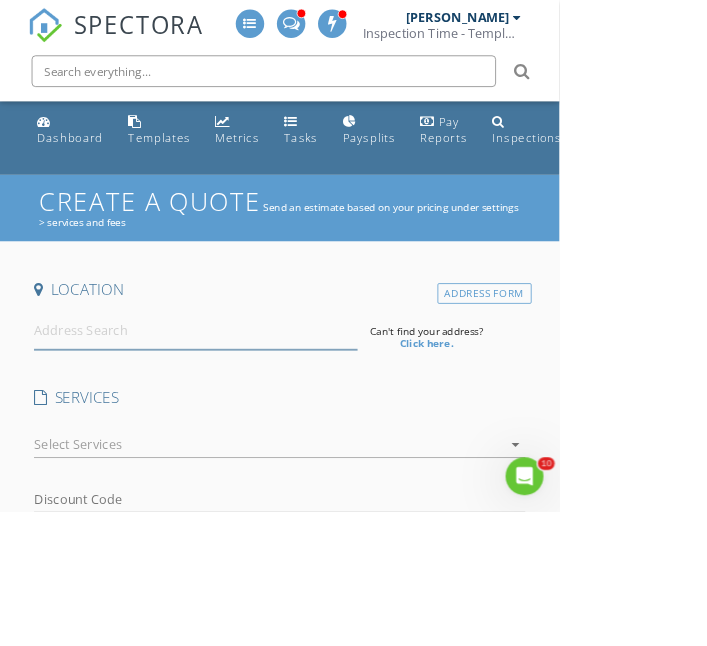 click at bounding box center [247, 417] 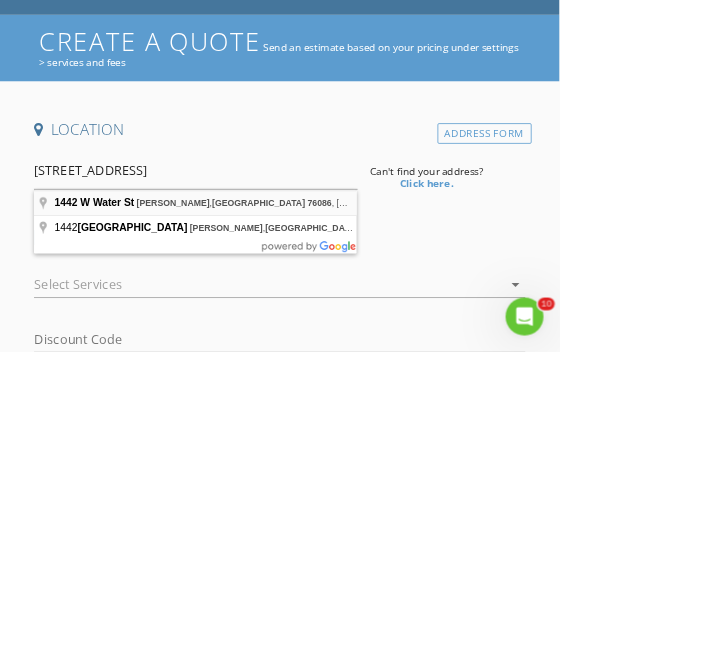 type on "[STREET_ADDRESS]" 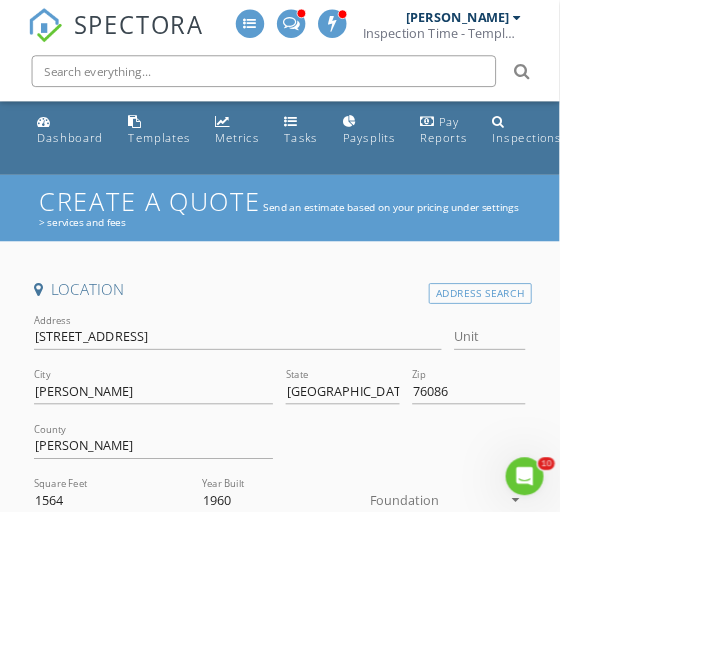 click at bounding box center (552, 632) 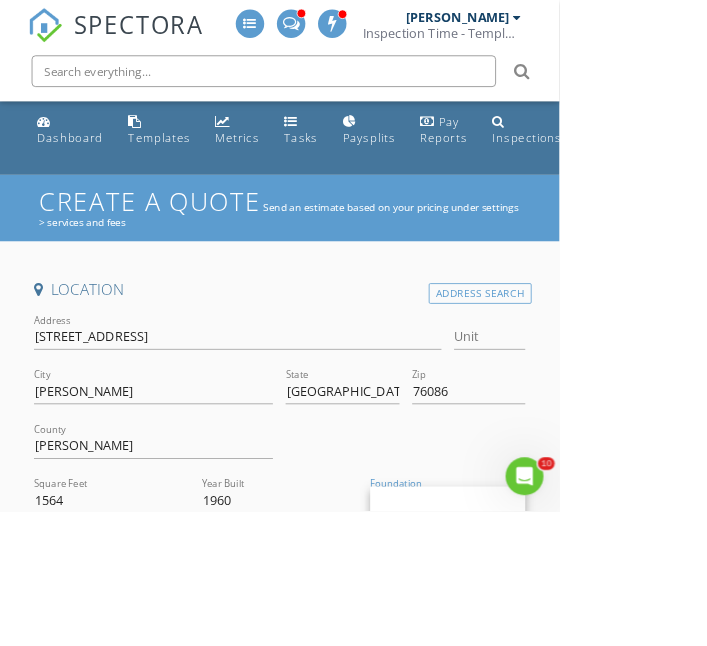 click on "Slab" at bounding box center [566, 735] 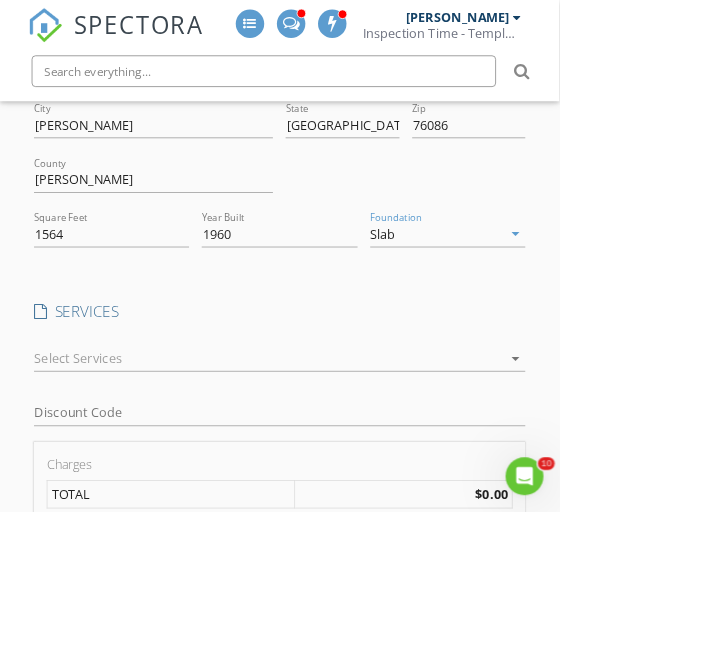 scroll, scrollTop: 344, scrollLeft: 0, axis: vertical 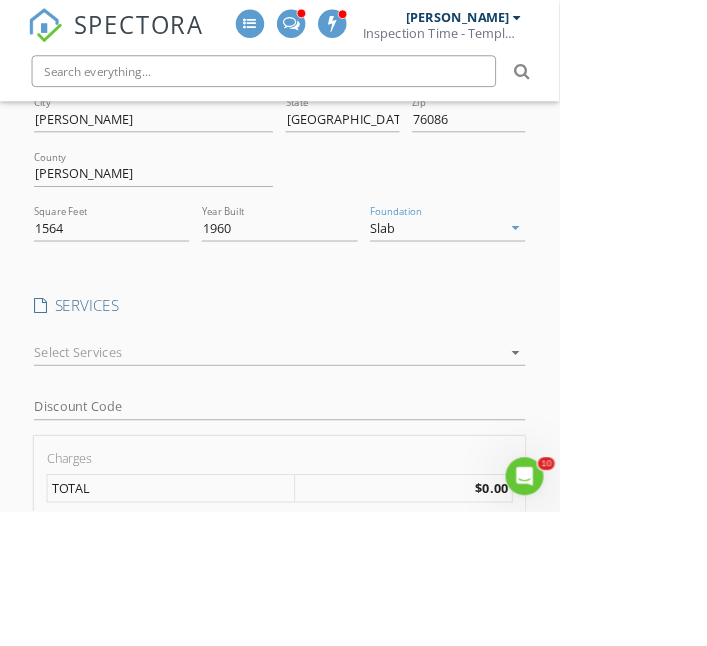 click at bounding box center [339, 445] 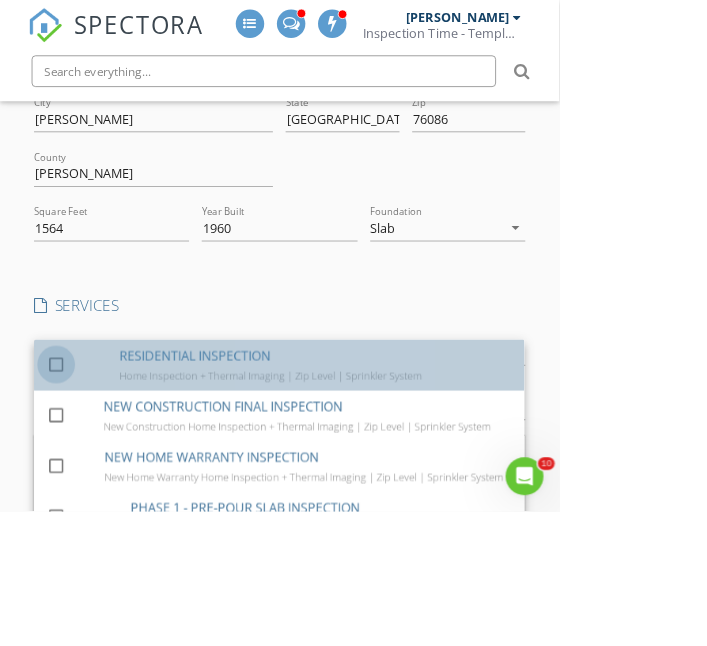 click at bounding box center [71, 460] 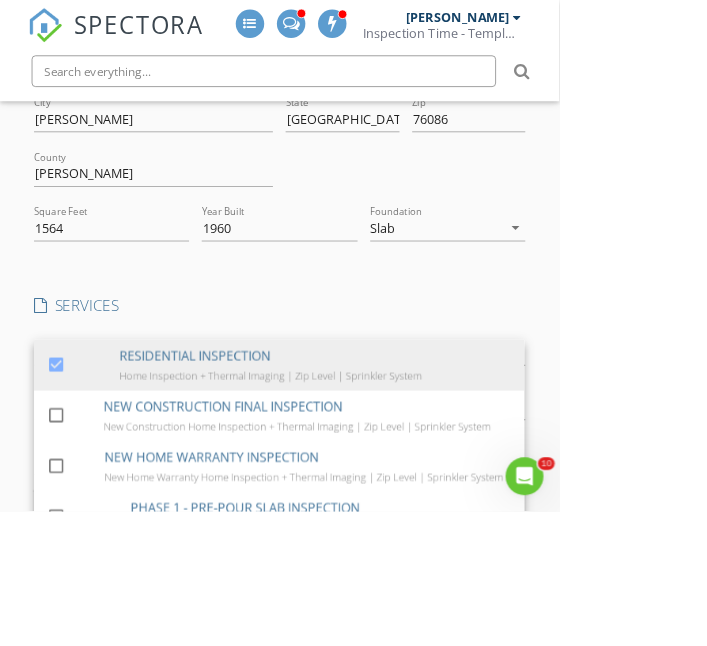 click on "SPECTORA
Aaron Davis
Inspection Time - Temple/Waco
Role:
Inspector
Change Role
Dashboard
New Inspection
Inspections
Calendar
Template Editor
Contacts
Automations
Team
Metrics
Payments
Data Exports
Billing
Conversations
Tasks
Reporting
Advanced
Equipment
Settings
What's New
Sign Out
Change Active Role
Your account has more than one possible role. Please choose how you'd like to view the site:
Company/Agency
City
Role
Dashboard
Templates
Metrics
Tasks
Paysplits
Pay Reports
Inspections
Settings
Support Center
Basement Slab Crawlspace Buyer" at bounding box center [353, 694] 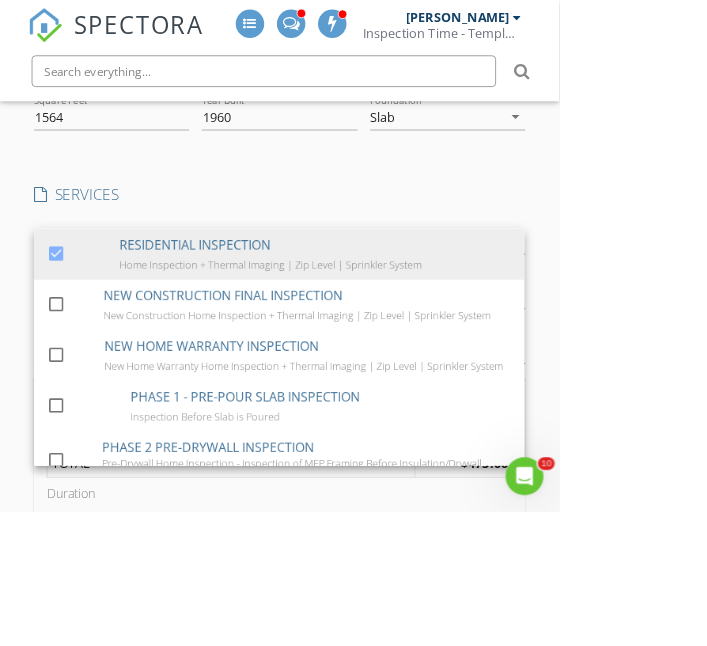 scroll, scrollTop: 485, scrollLeft: 0, axis: vertical 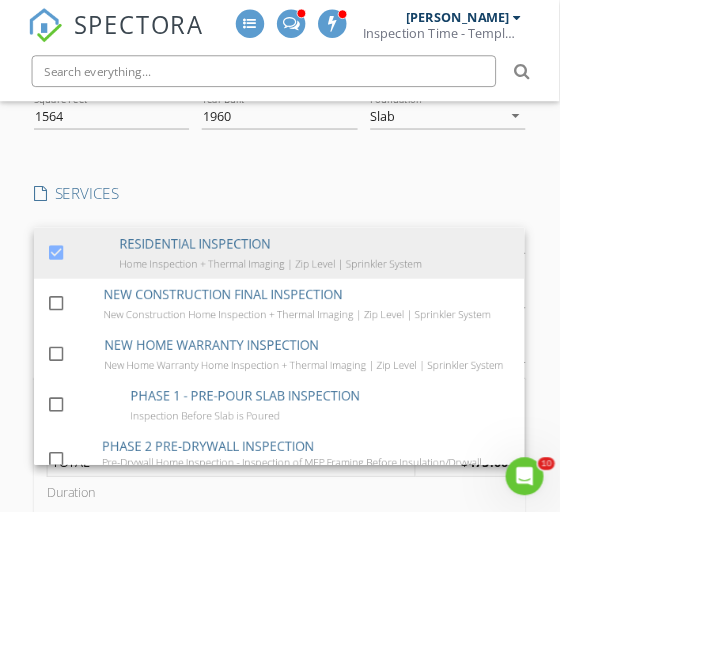 click on "2.5 hrs" at bounding box center (353, 659) 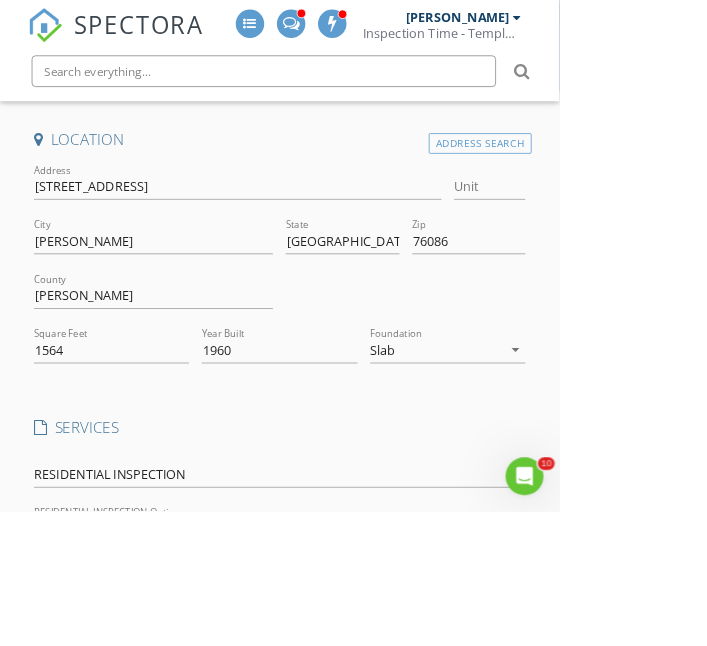 scroll, scrollTop: 0, scrollLeft: 0, axis: both 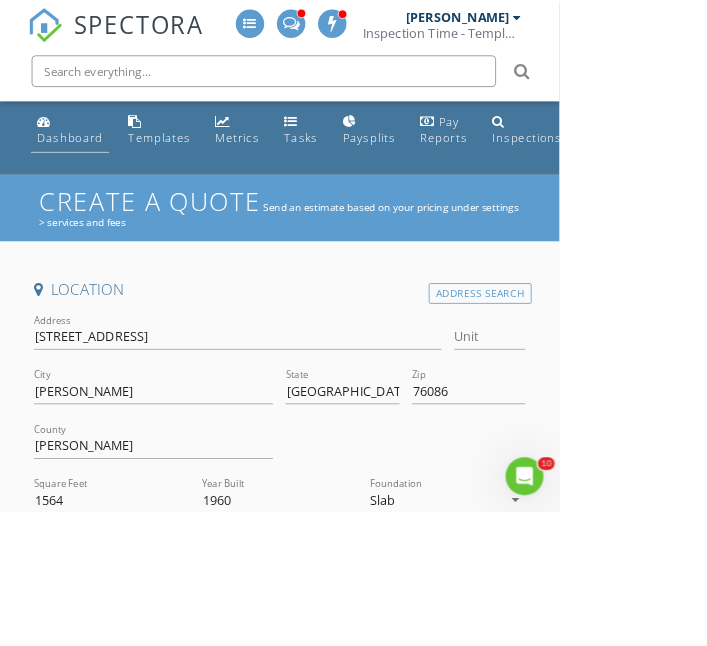 click on "Dashboard" at bounding box center (88, 173) 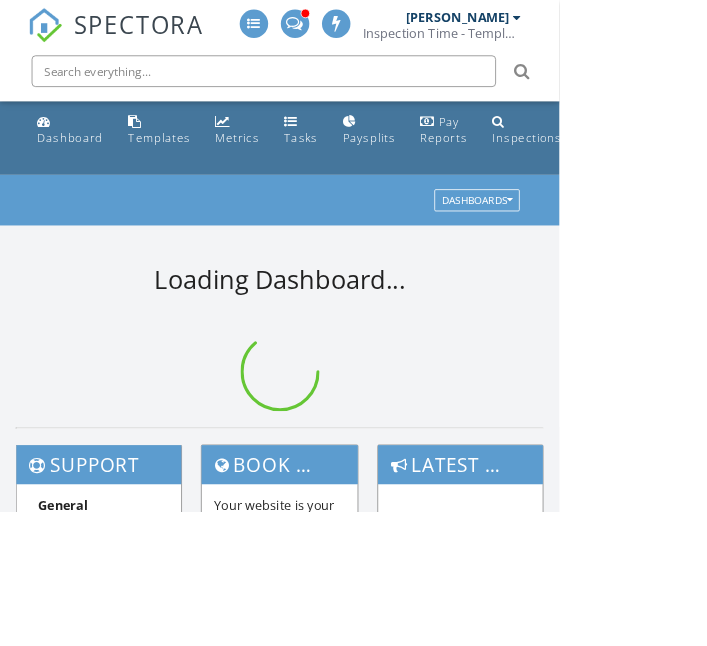 scroll, scrollTop: 35, scrollLeft: 0, axis: vertical 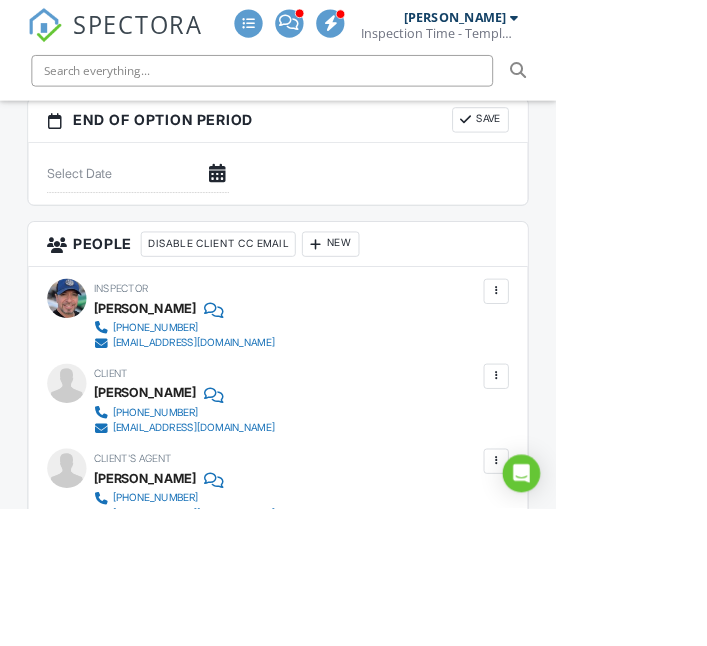 click on "Dashboard
Templates
Metrics
Tasks
Paysplits
Pay Reports
Inspections
Settings
Support Center
Inspection Details
Client View
More
Property Details
Reschedule
Reorder / Copy
Share
Cancel
Delete
Print Order
Convert to V9
Enable Pass on CC Fees
View Change Log
07/12/2025  2:00 pm
- 5:00 pm
609 Ibis Falls Loop
Jarrell, TX 76537
Built
2019
1534
sq. ft.
slab
3
bedrooms
2.0
bathrooms
+ − Leaflet  |  © MapTiler   © OpenStreetMap contributors
All emails and texts are disabled for this inspection!
Turn on emails and texts
Reports
Locked
Attach
New
Home Inspection Report
Home Inspection Report
Robert Luis Ochoa Jr" at bounding box center [353, 372] 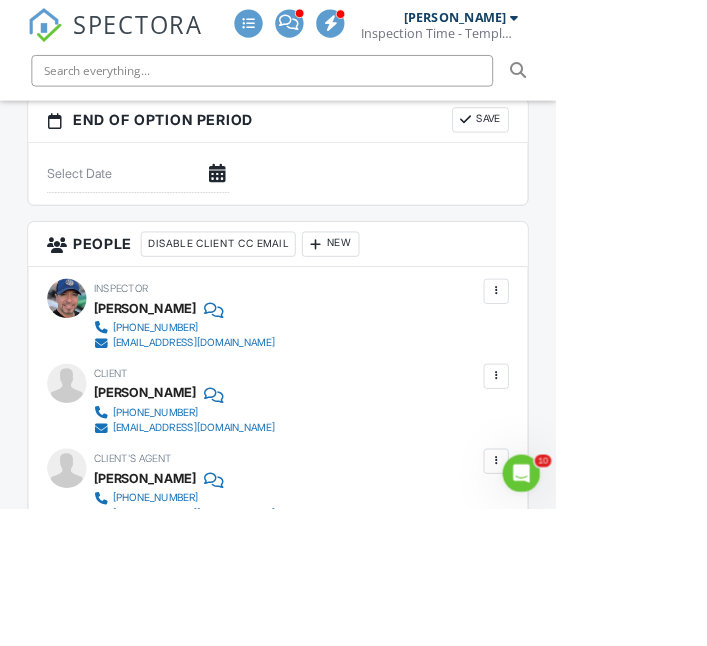 scroll, scrollTop: 0, scrollLeft: 0, axis: both 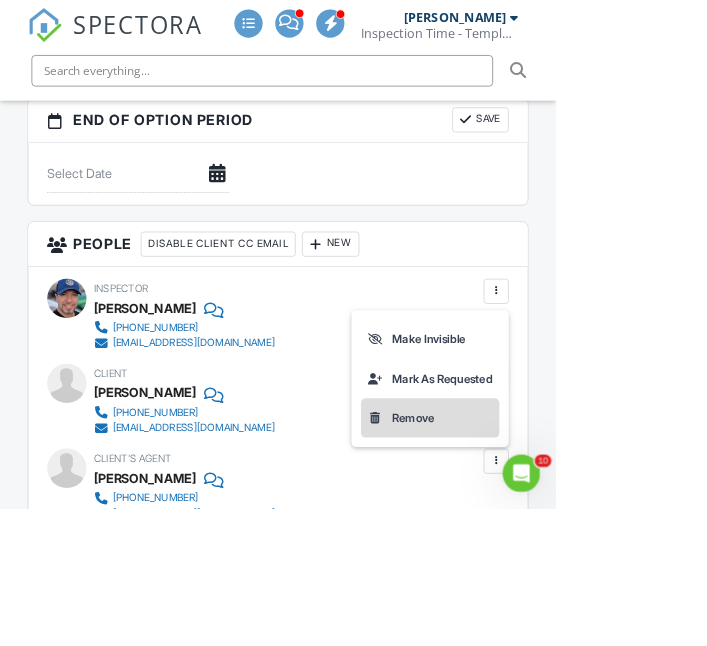 click on "Remove" at bounding box center (547, 531) 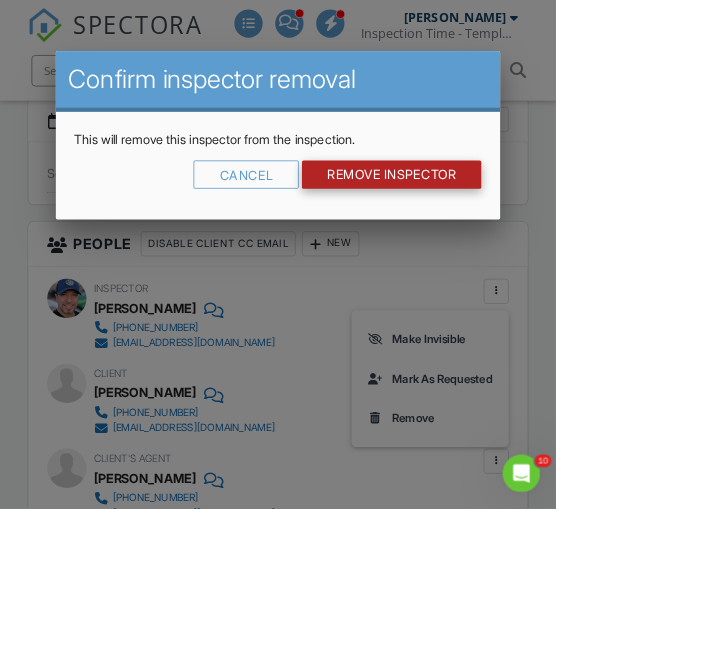 click on "Remove Inspector" at bounding box center (498, 222) 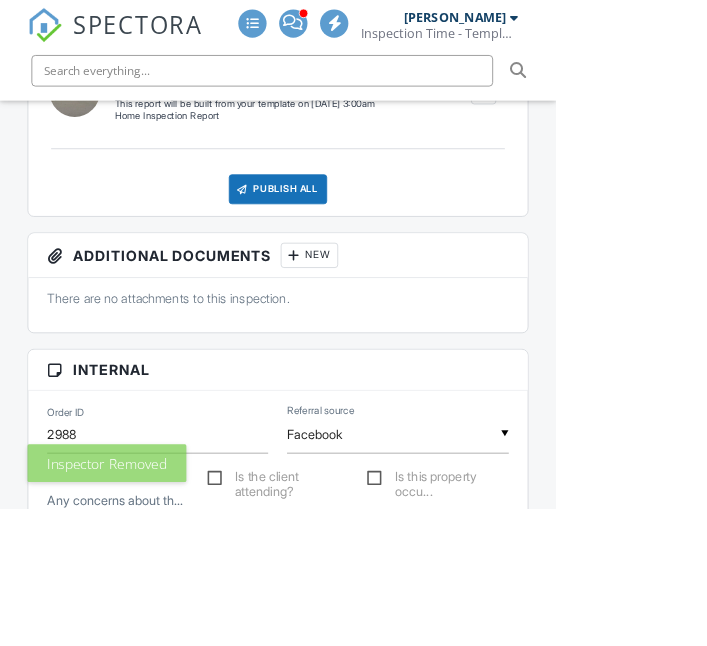 scroll, scrollTop: 0, scrollLeft: 0, axis: both 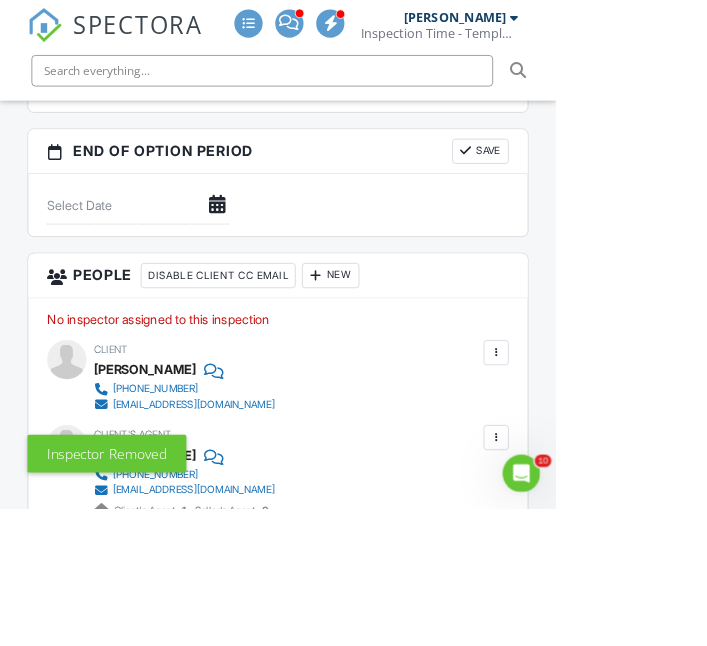 click on "New" at bounding box center [420, 351] 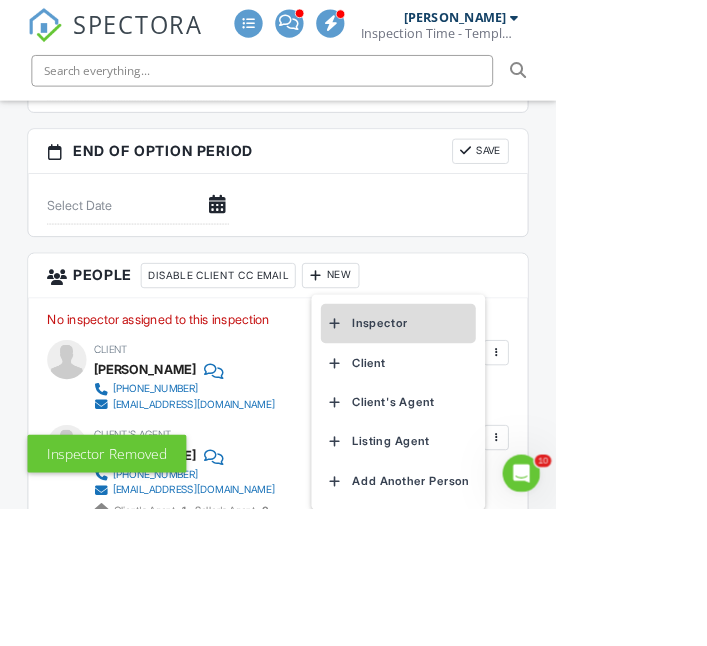 click on "Inspector" at bounding box center (506, 412) 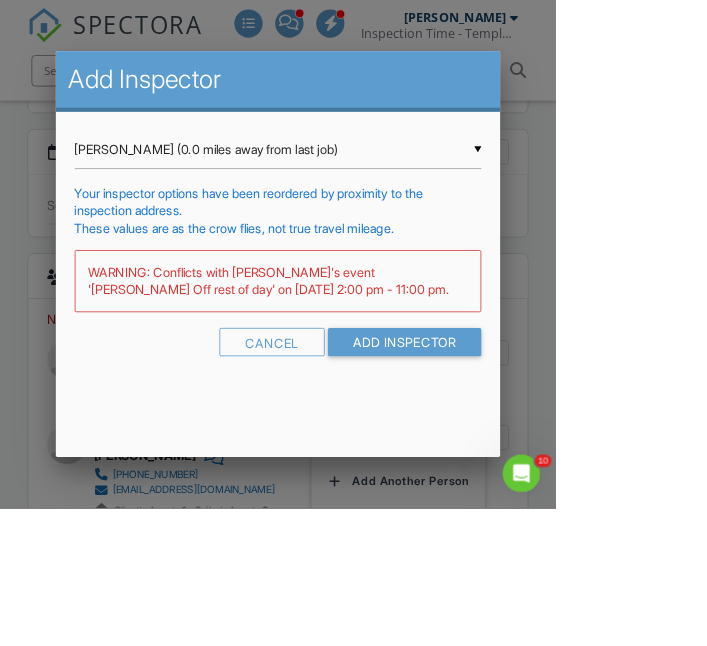 click on "Robert Luis Ochoa Jr (0.0 miles away from last job)" at bounding box center [354, 190] 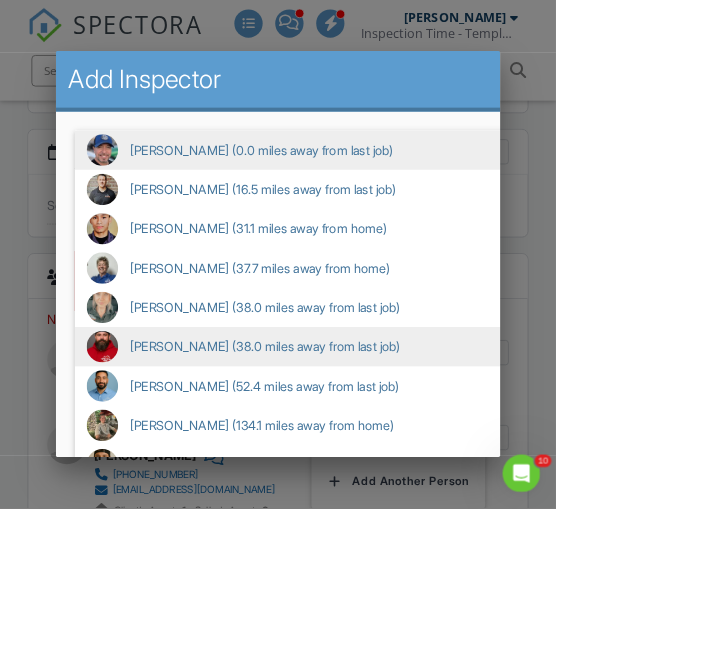 click on "Aaron Davis (38.0 miles away from last job)" at bounding box center (430, 441) 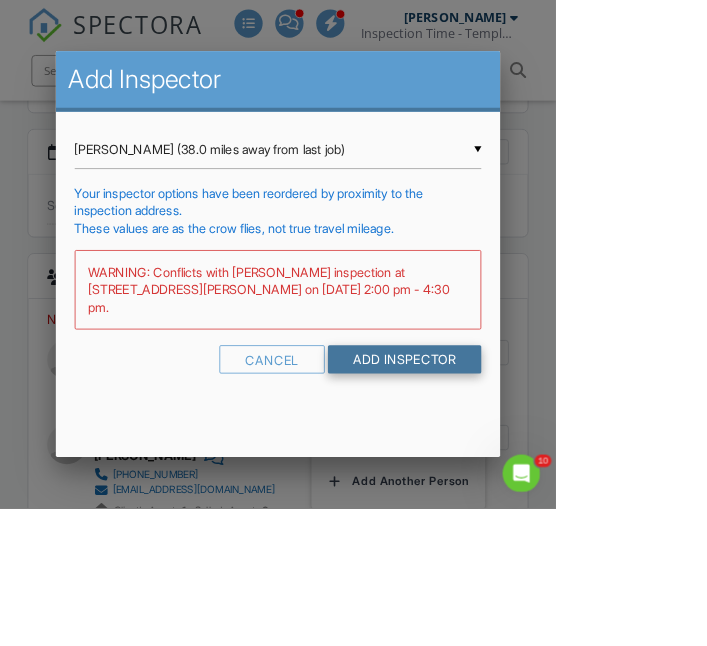 click on "Add Inspector" at bounding box center [515, 457] 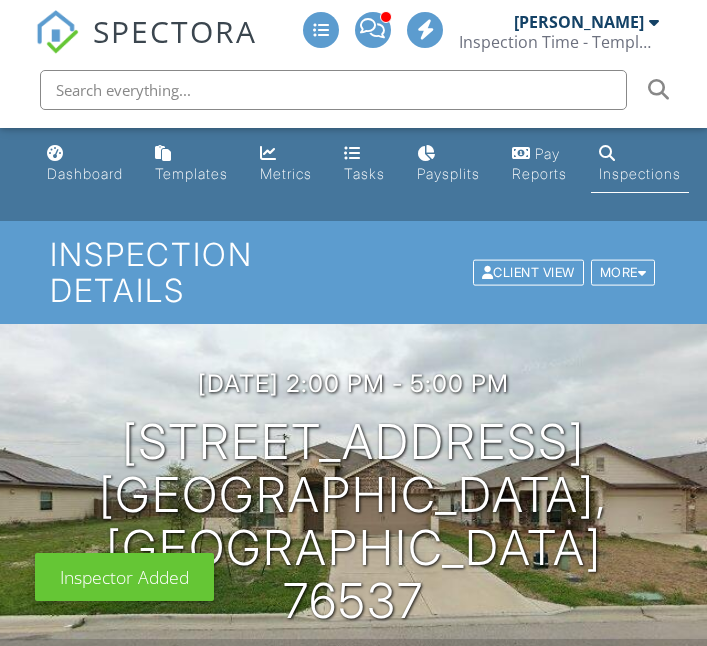 scroll, scrollTop: 0, scrollLeft: 0, axis: both 